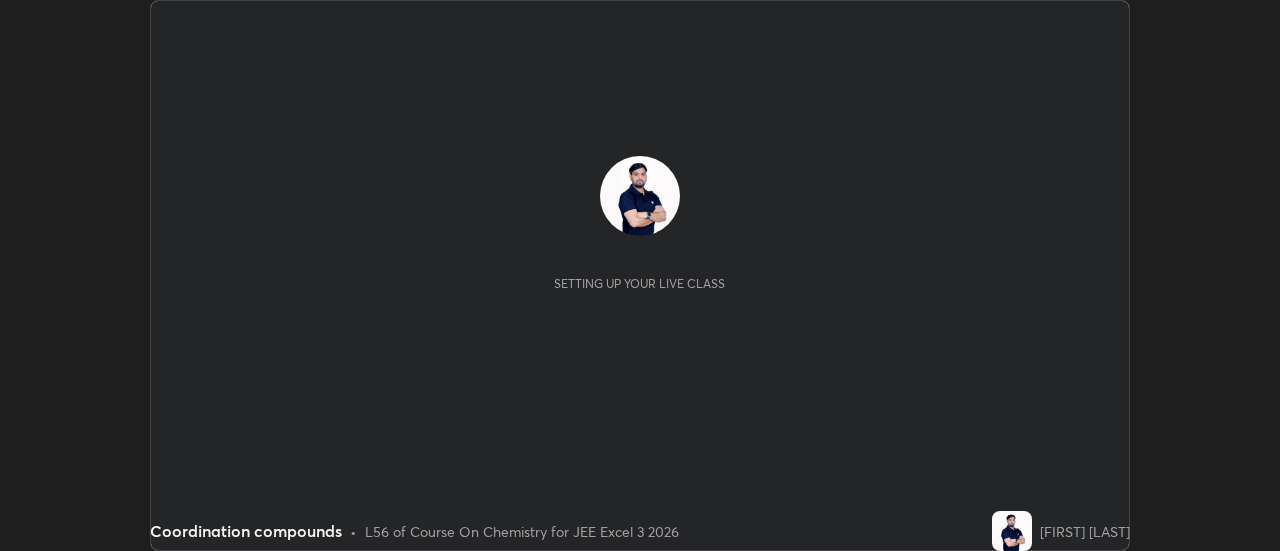 scroll, scrollTop: 0, scrollLeft: 0, axis: both 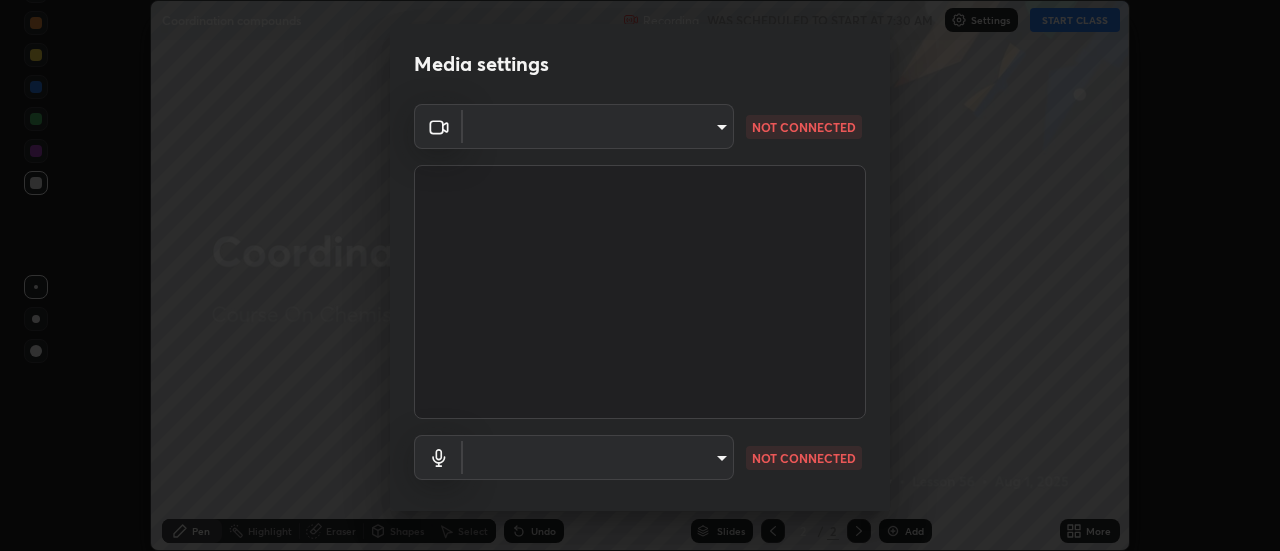 type on "878d15ae16a03c056b6135247b159b708da90e672fb49557e4784a726063f891" 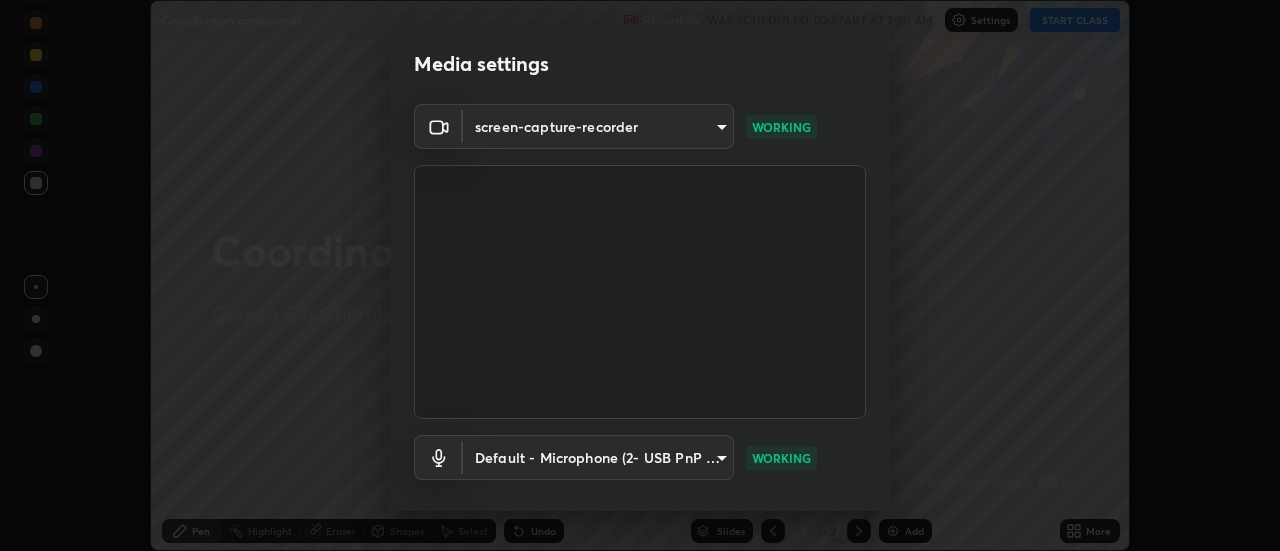 scroll, scrollTop: 105, scrollLeft: 0, axis: vertical 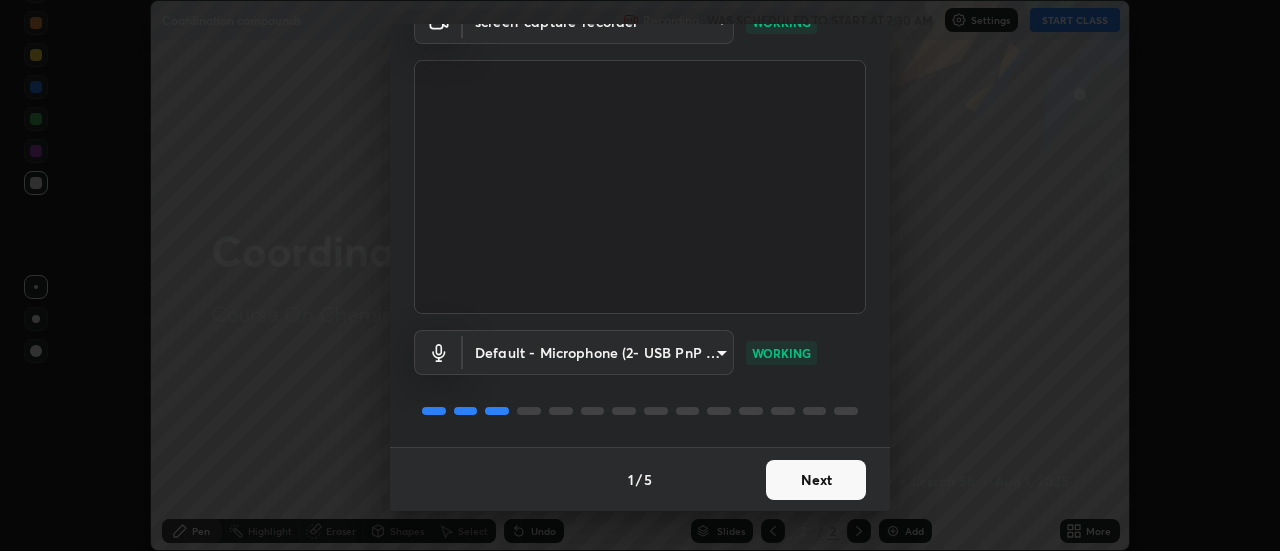 click on "Next" at bounding box center [816, 480] 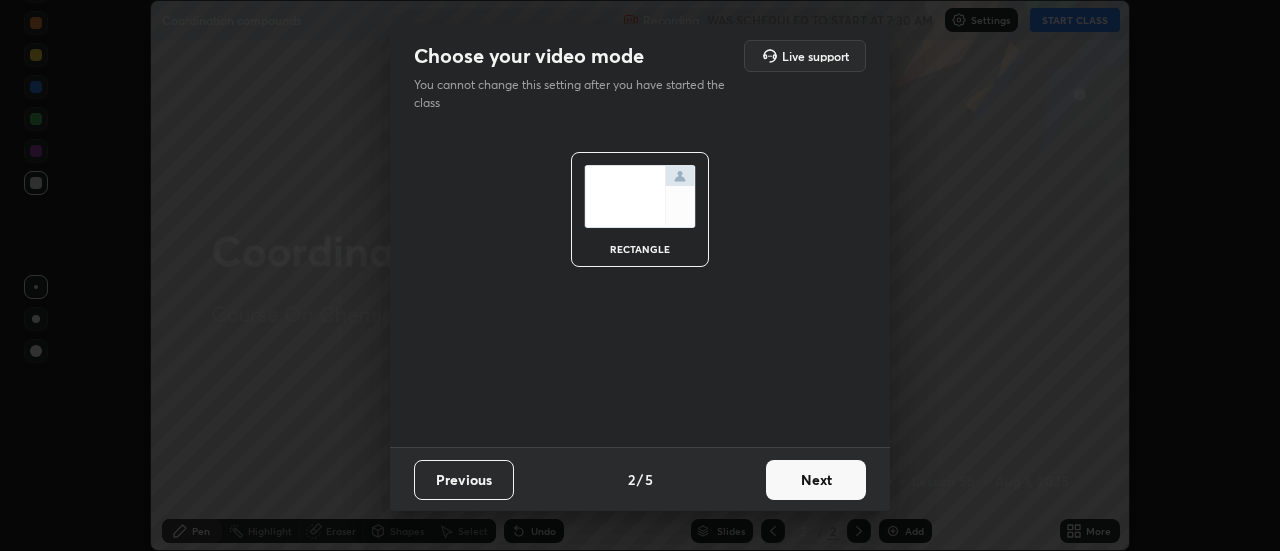 scroll, scrollTop: 0, scrollLeft: 0, axis: both 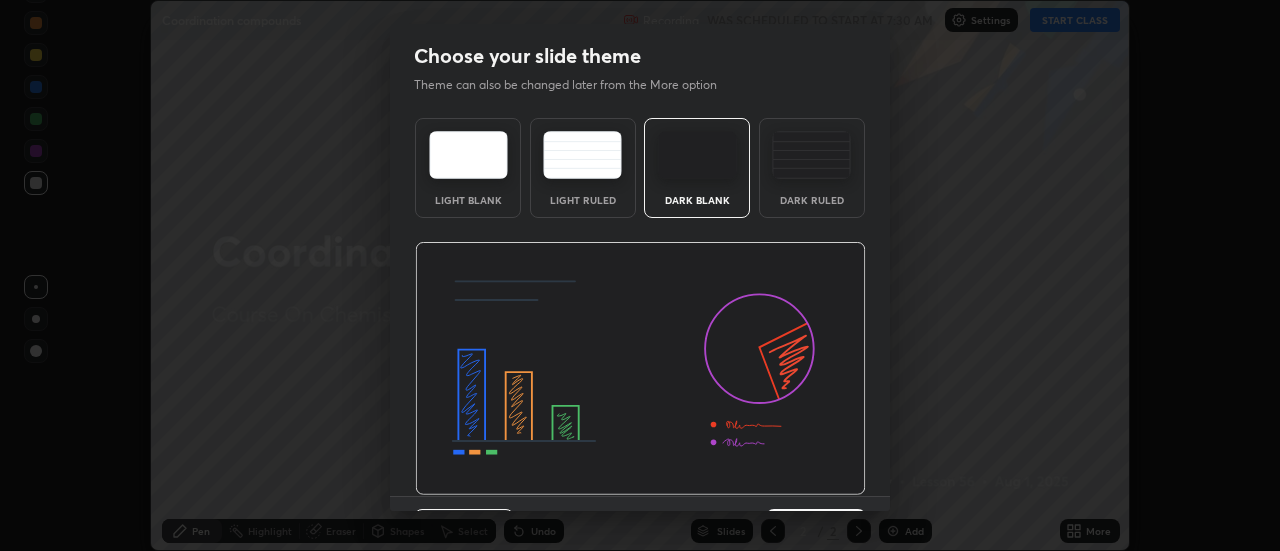 click at bounding box center (640, 369) 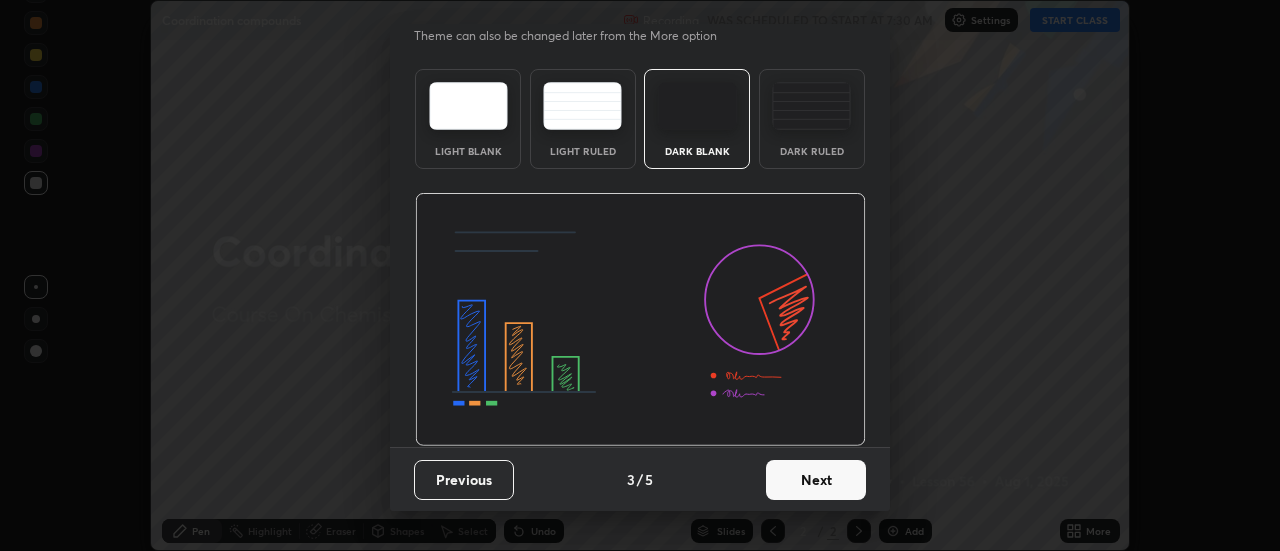 click on "Next" at bounding box center [816, 480] 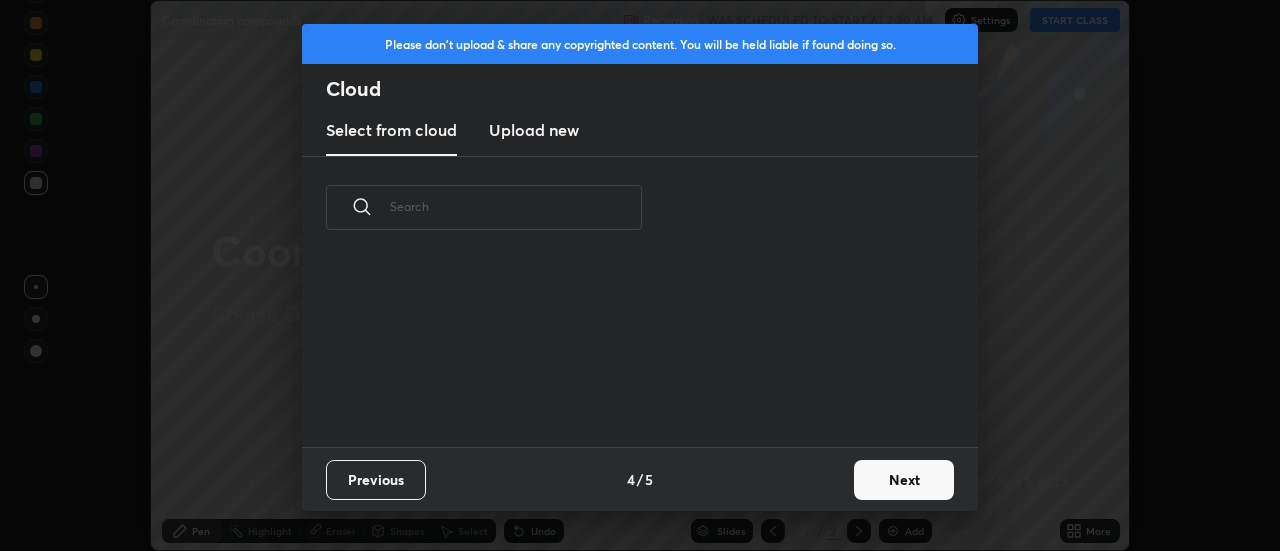 scroll, scrollTop: 0, scrollLeft: 0, axis: both 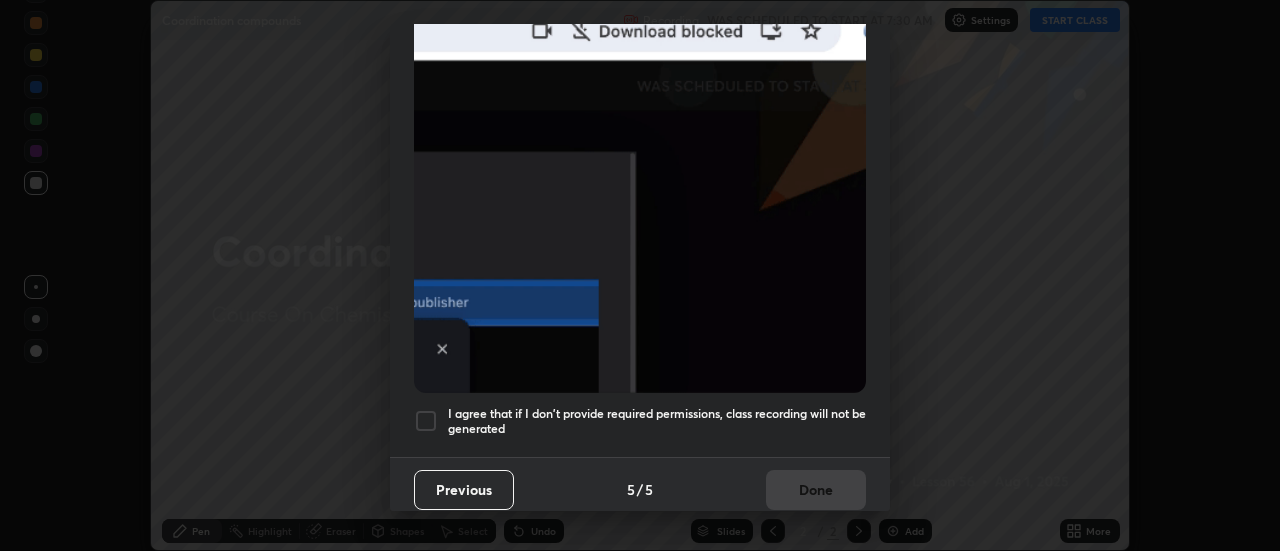 click at bounding box center [426, 421] 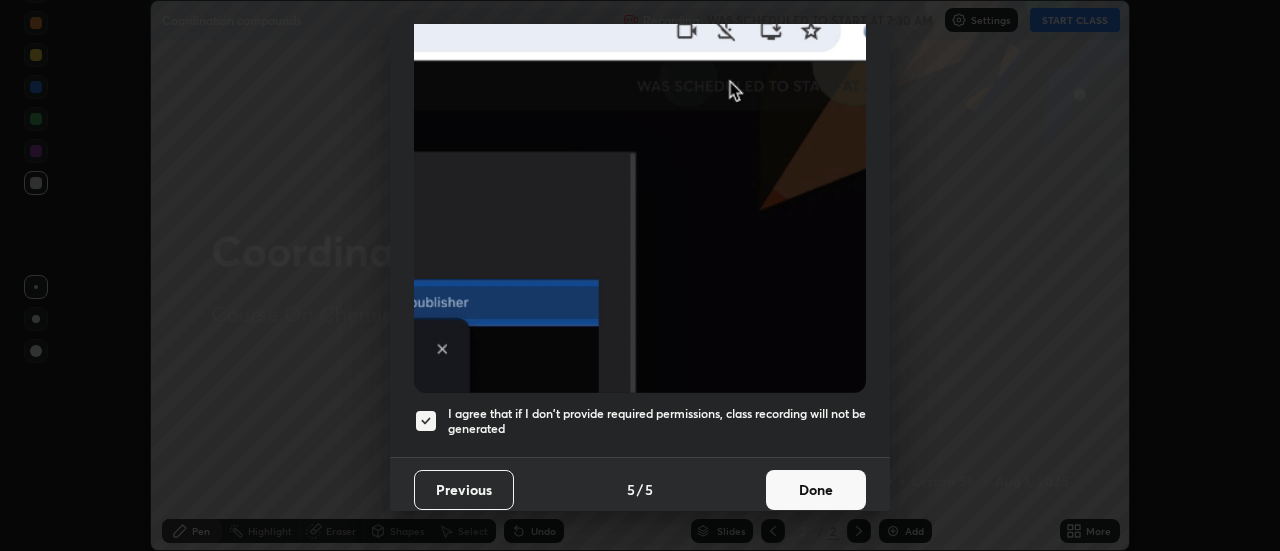 click on "Done" at bounding box center [816, 490] 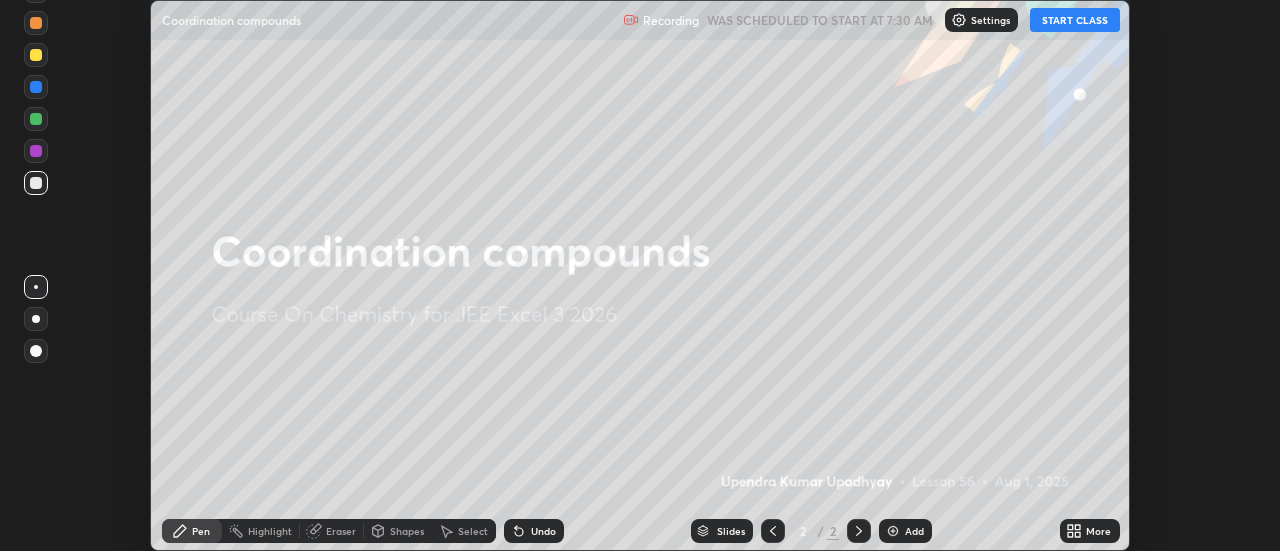click on "START CLASS" at bounding box center (1075, 20) 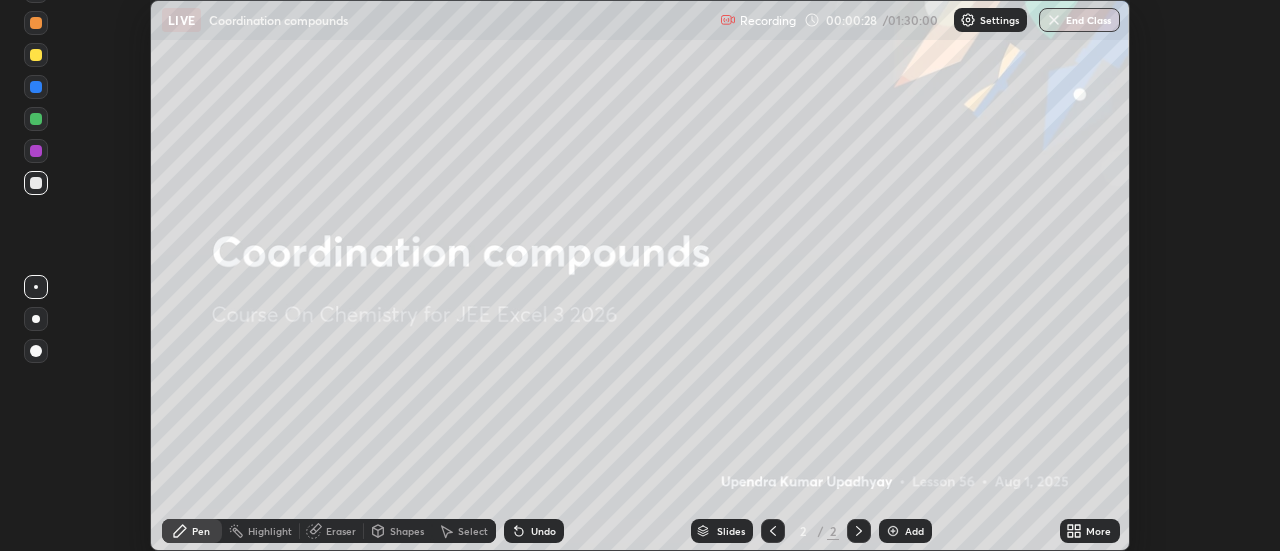 click 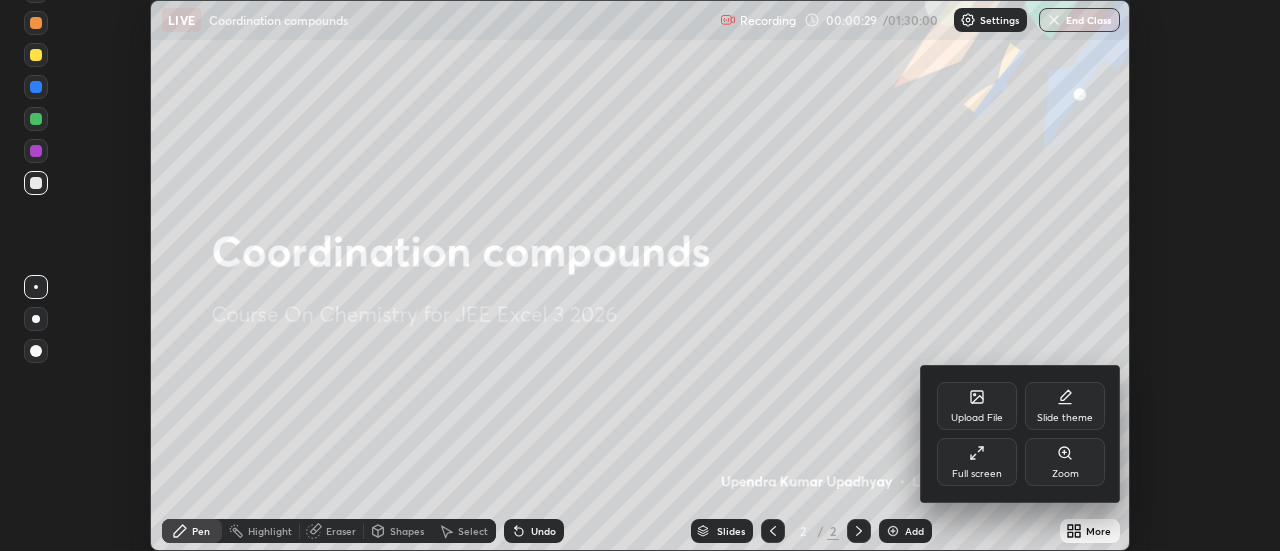click on "Full screen" at bounding box center [977, 474] 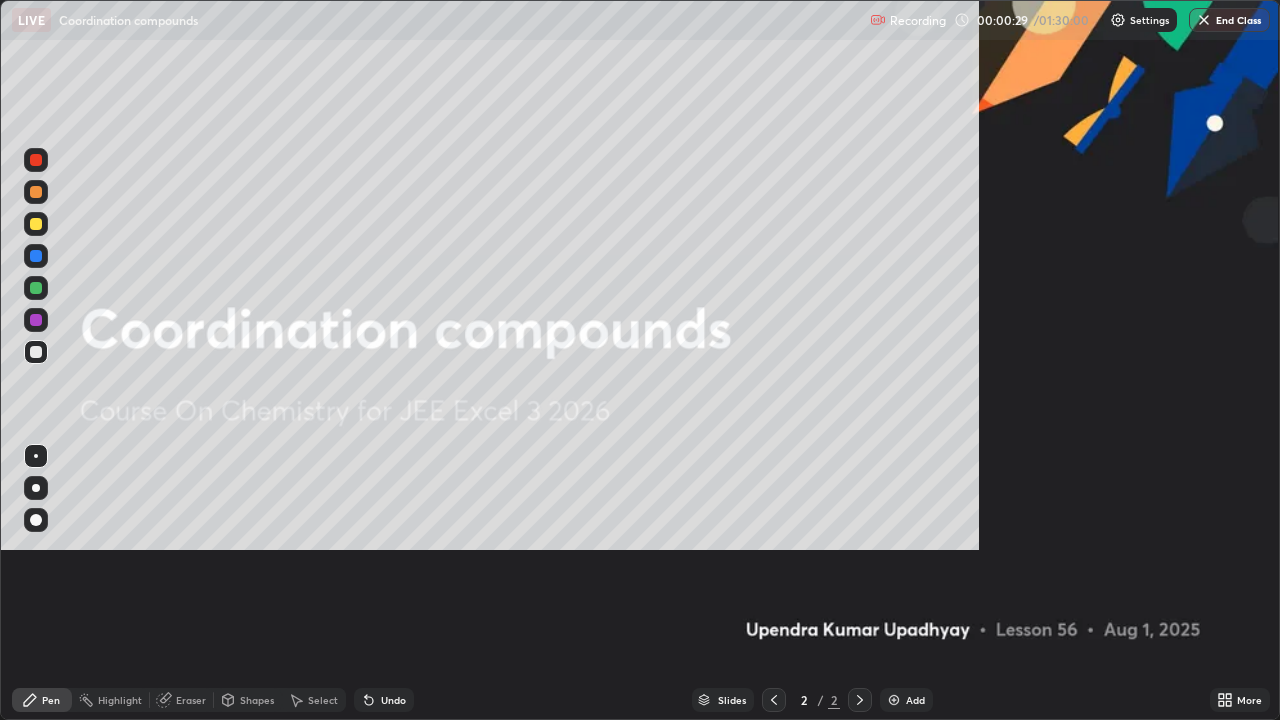 scroll, scrollTop: 99280, scrollLeft: 98720, axis: both 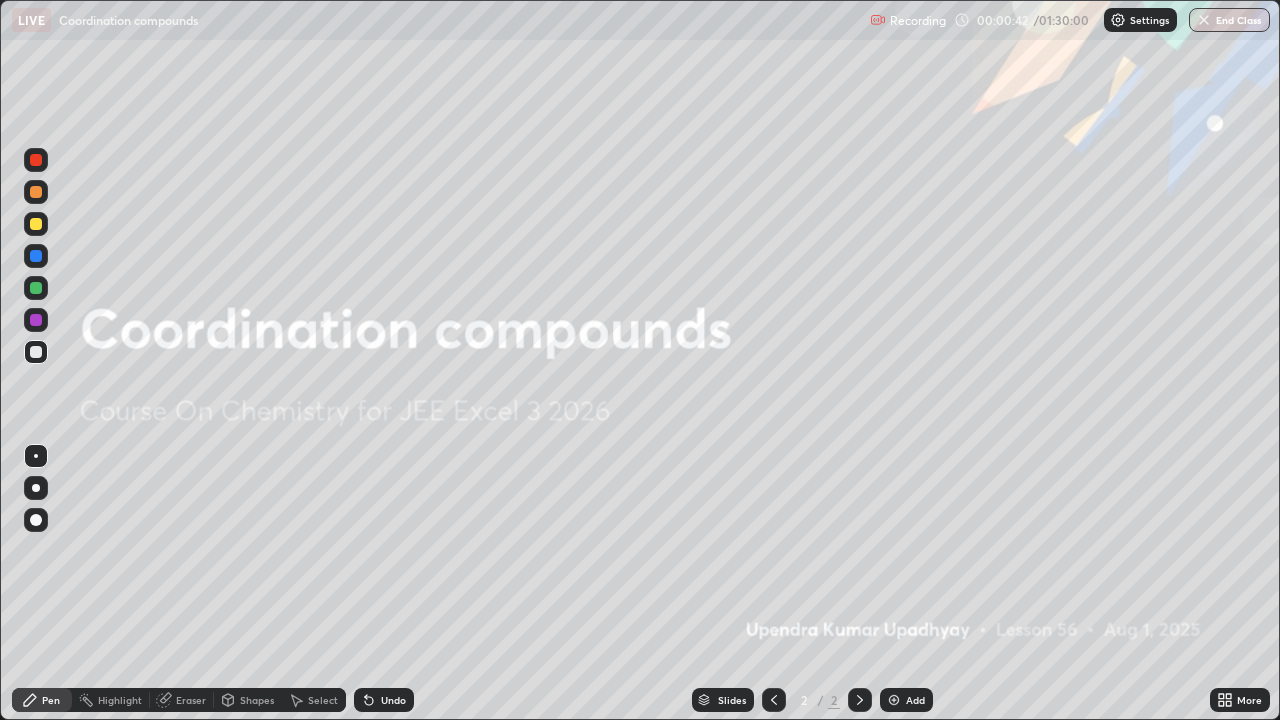click on "Add" at bounding box center (915, 700) 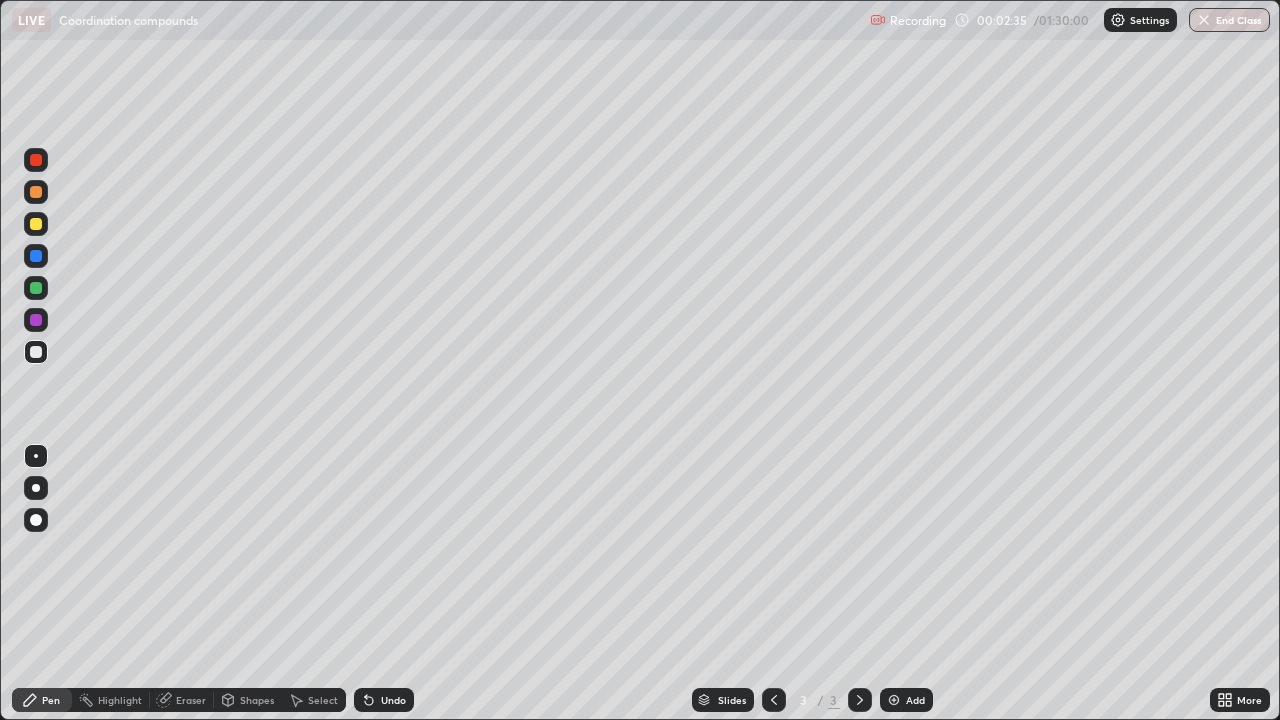 click at bounding box center [36, 192] 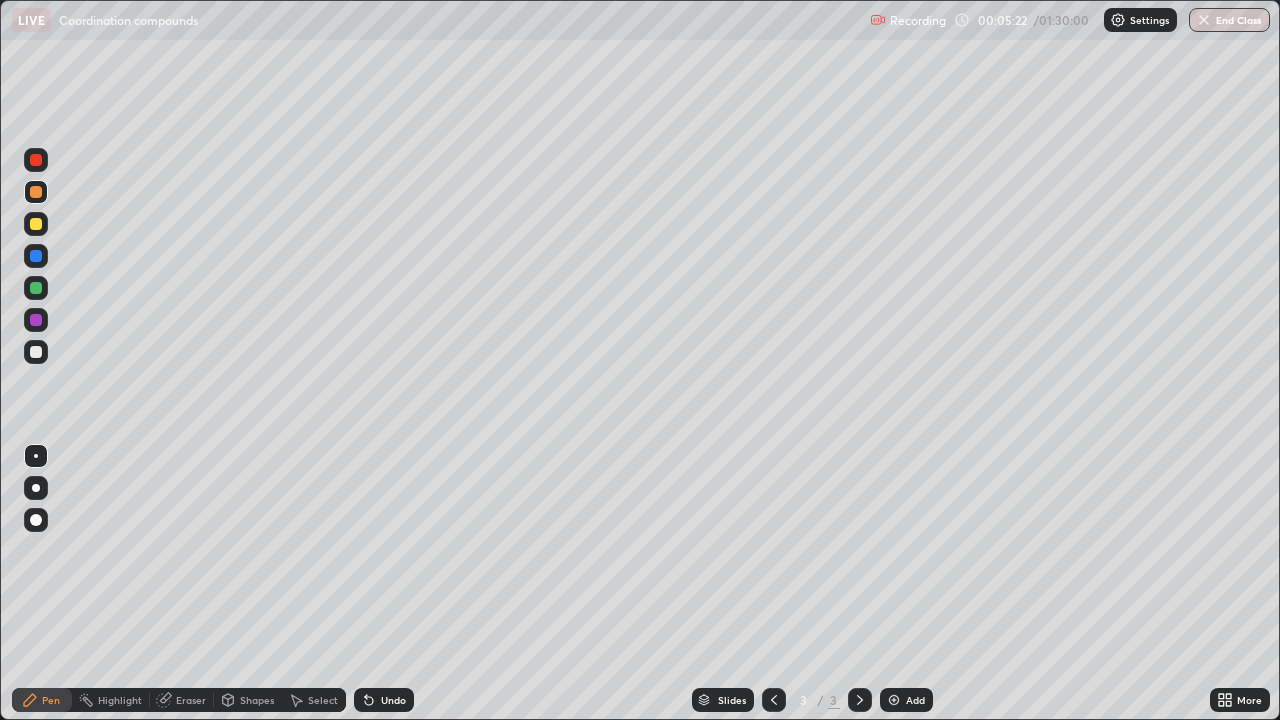 click at bounding box center [894, 700] 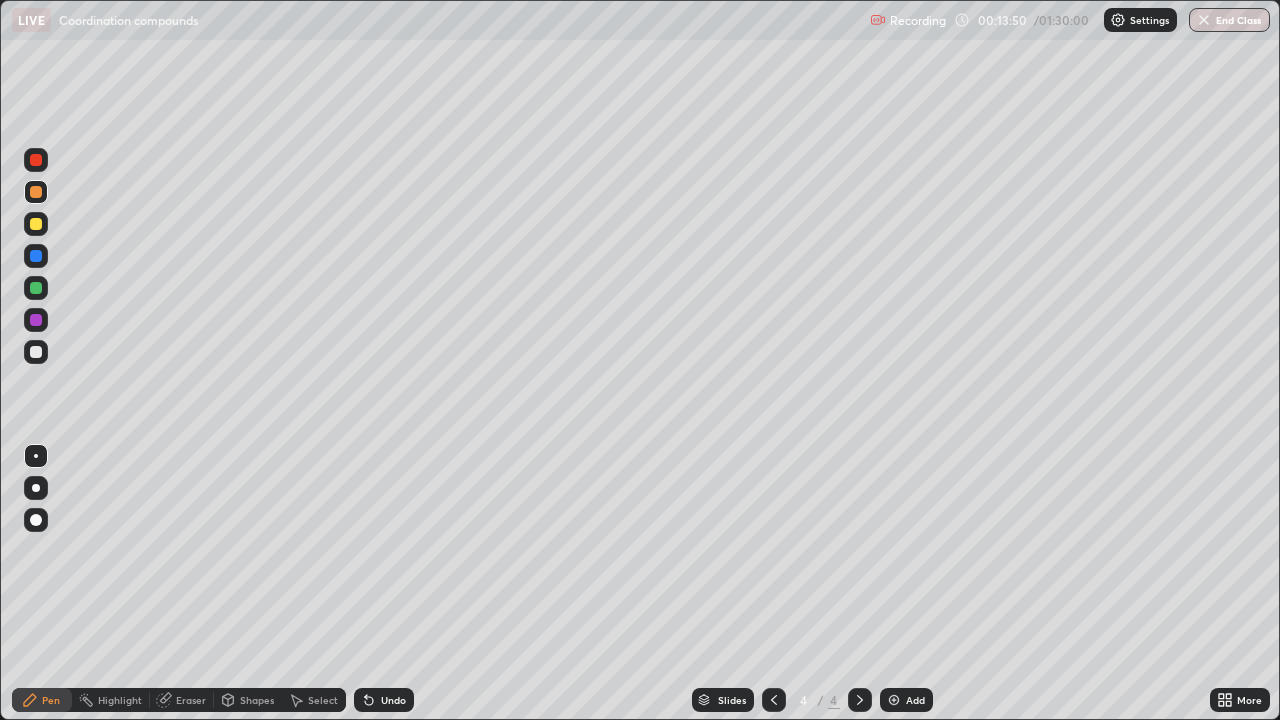 click at bounding box center [36, 224] 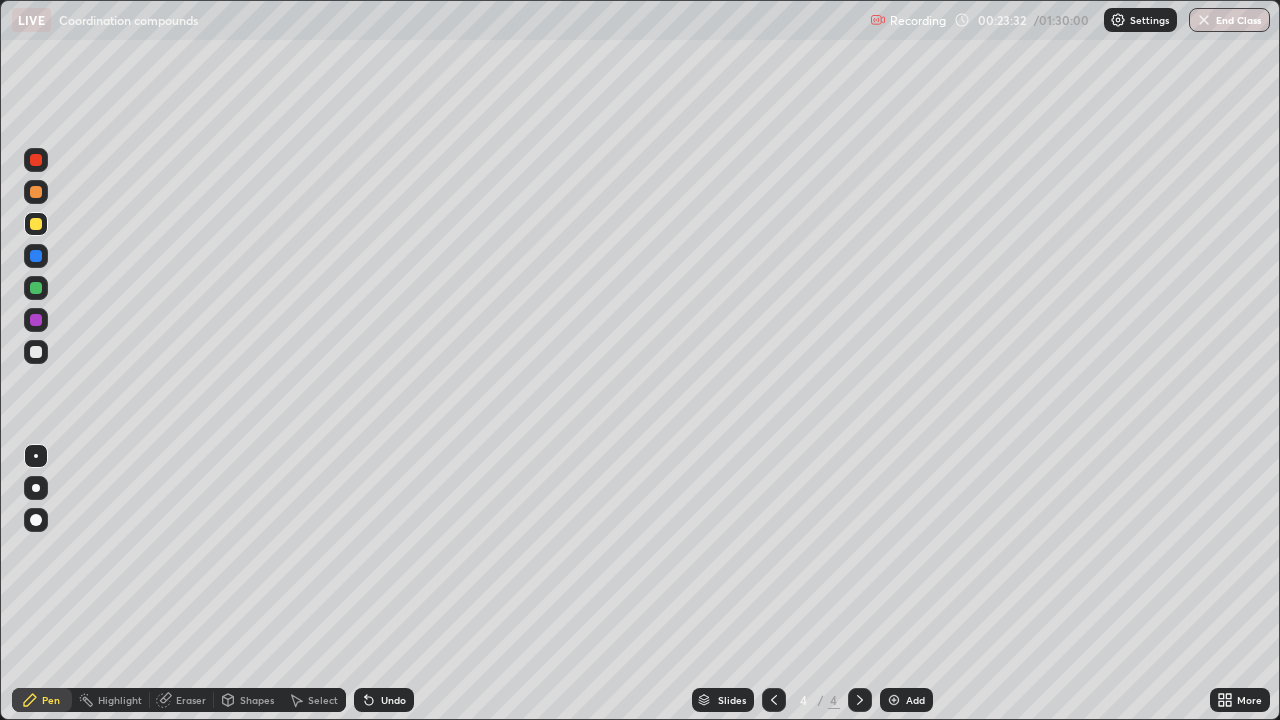 click on "Add" at bounding box center (906, 700) 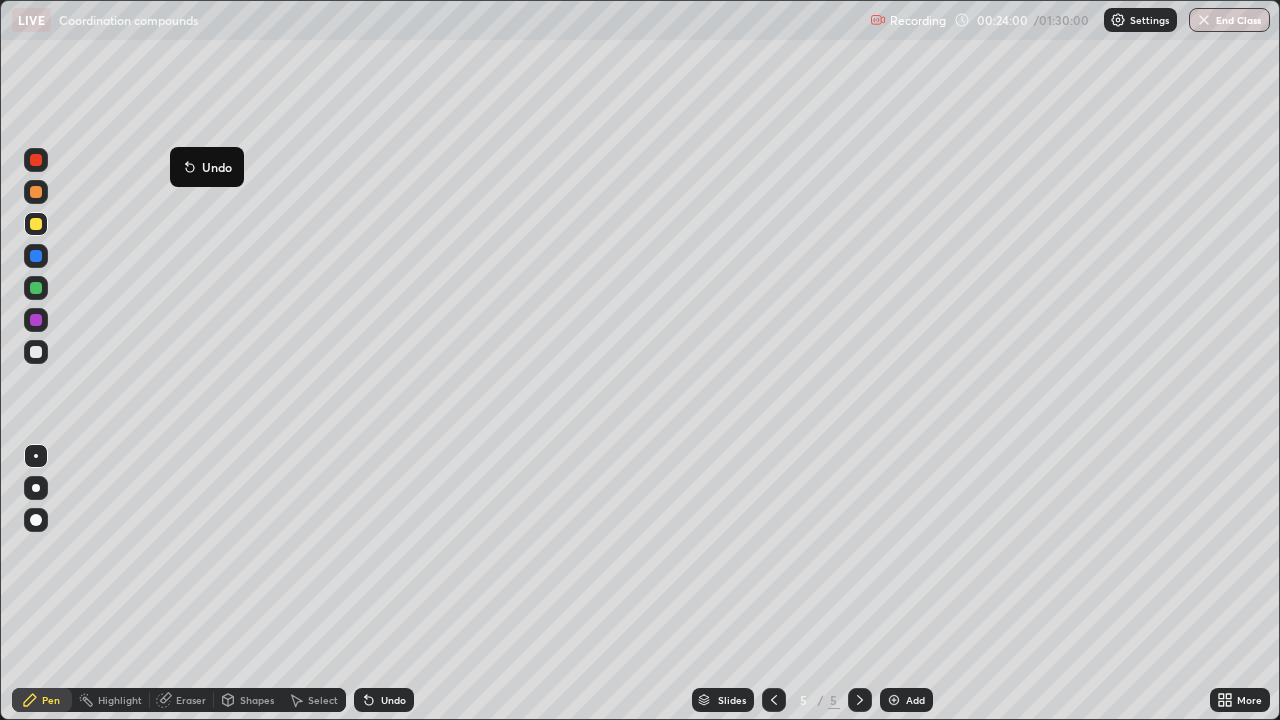 click on "Undo" at bounding box center (207, 167) 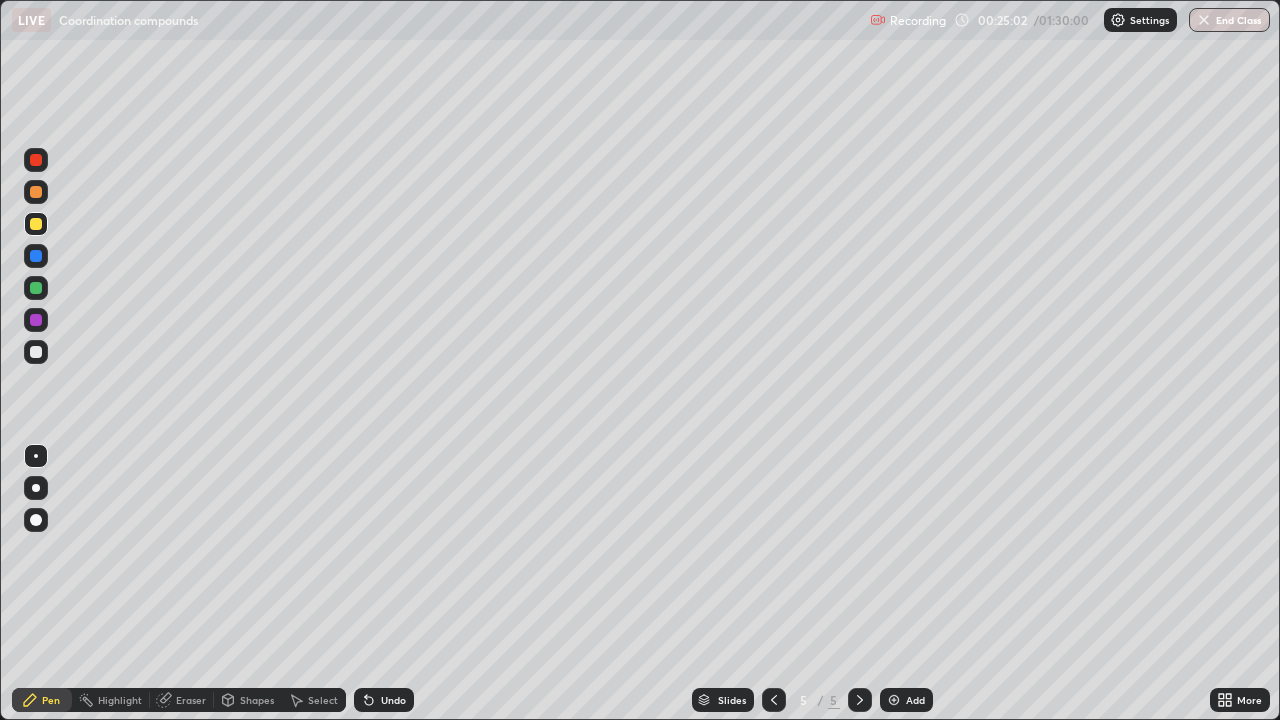 click on "Undo" at bounding box center [384, 700] 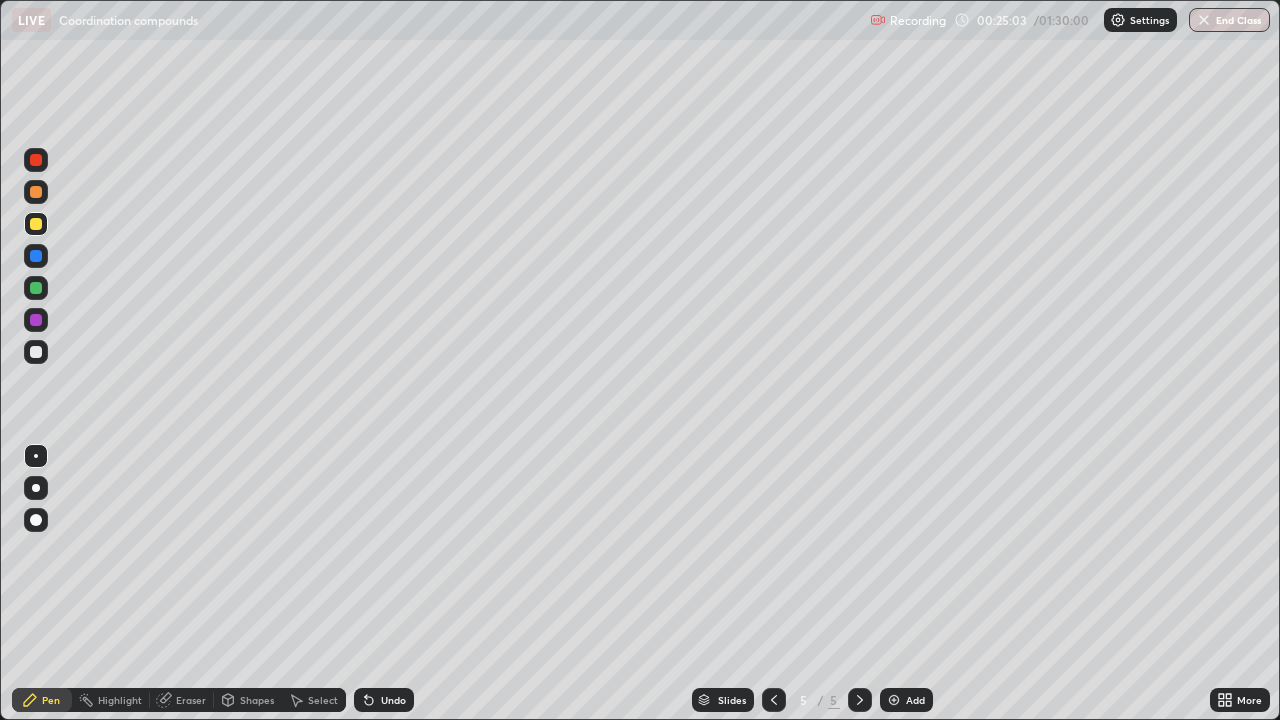 click on "Undo" at bounding box center (384, 700) 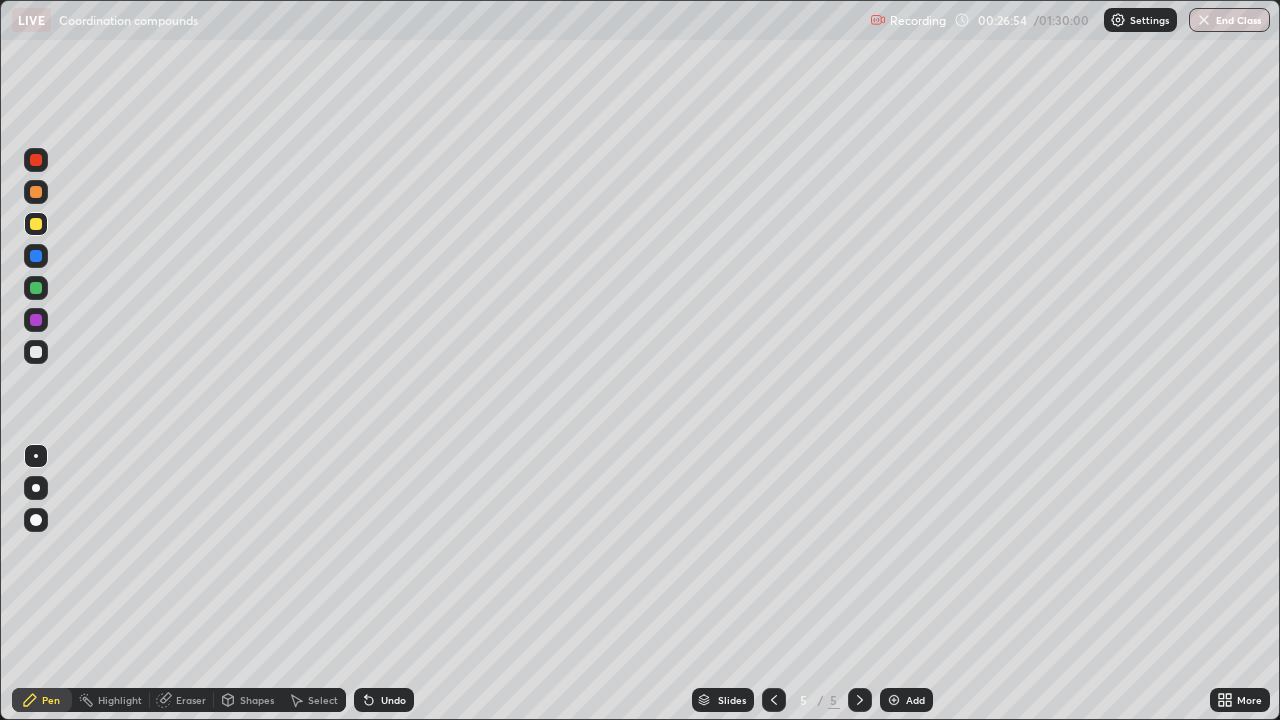 click on "More" at bounding box center [1240, 700] 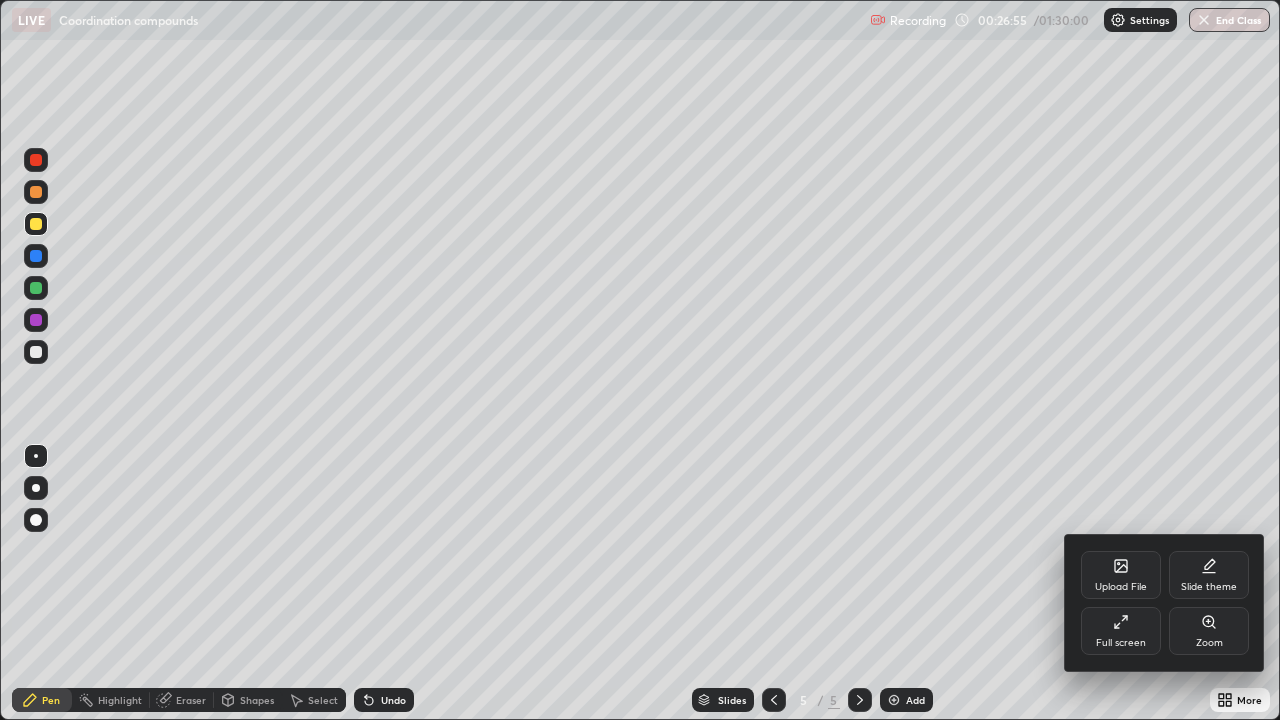 click at bounding box center (640, 360) 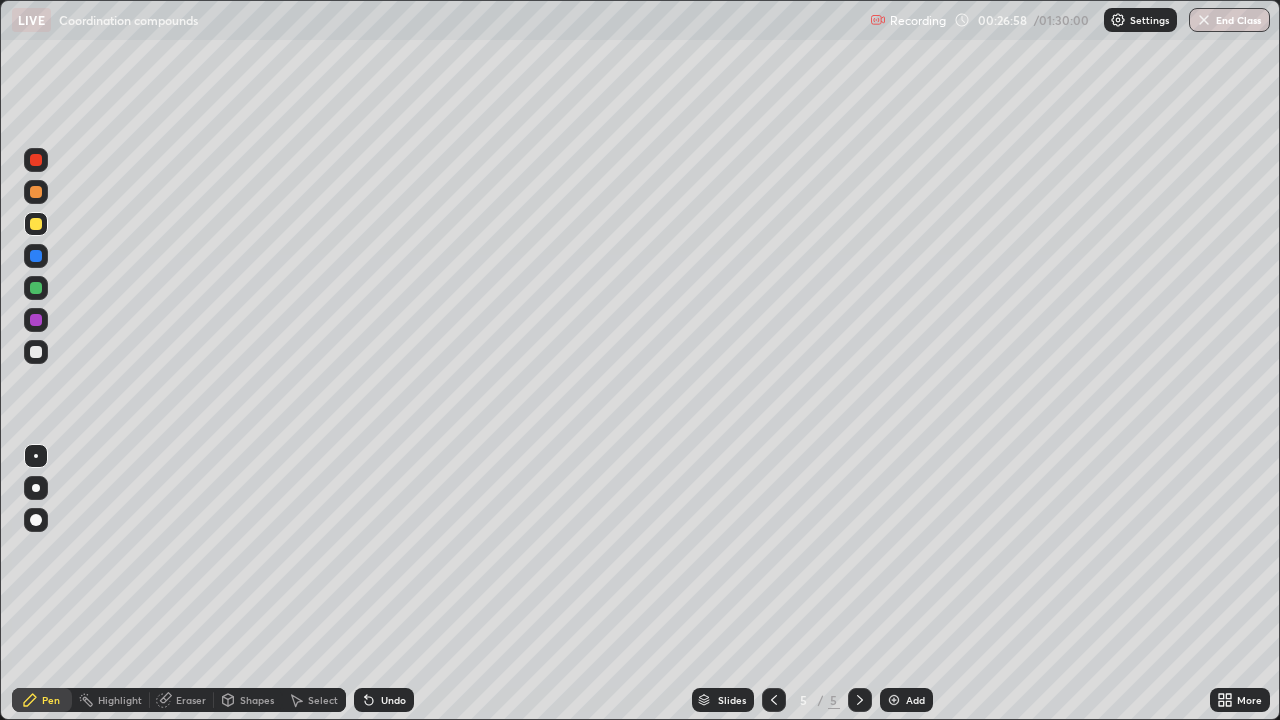click on "More" at bounding box center [1240, 700] 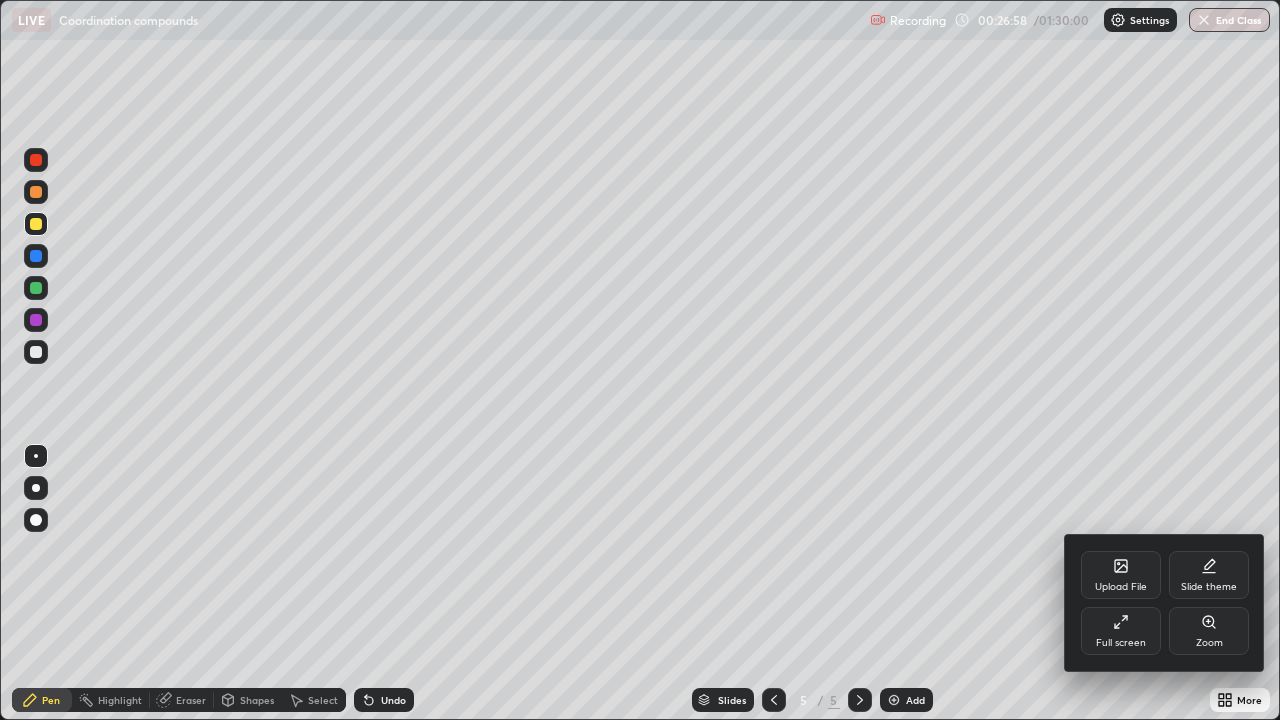 click on "Zoom" at bounding box center [1209, 631] 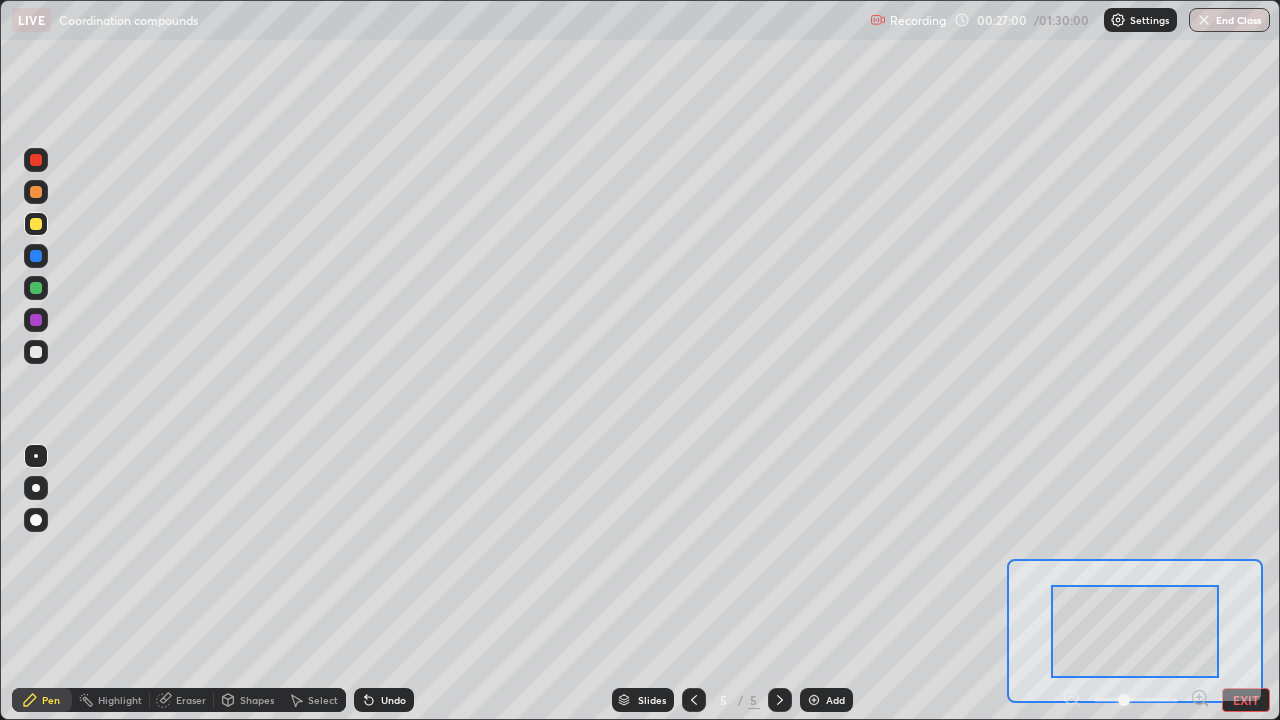 click at bounding box center [1135, 631] 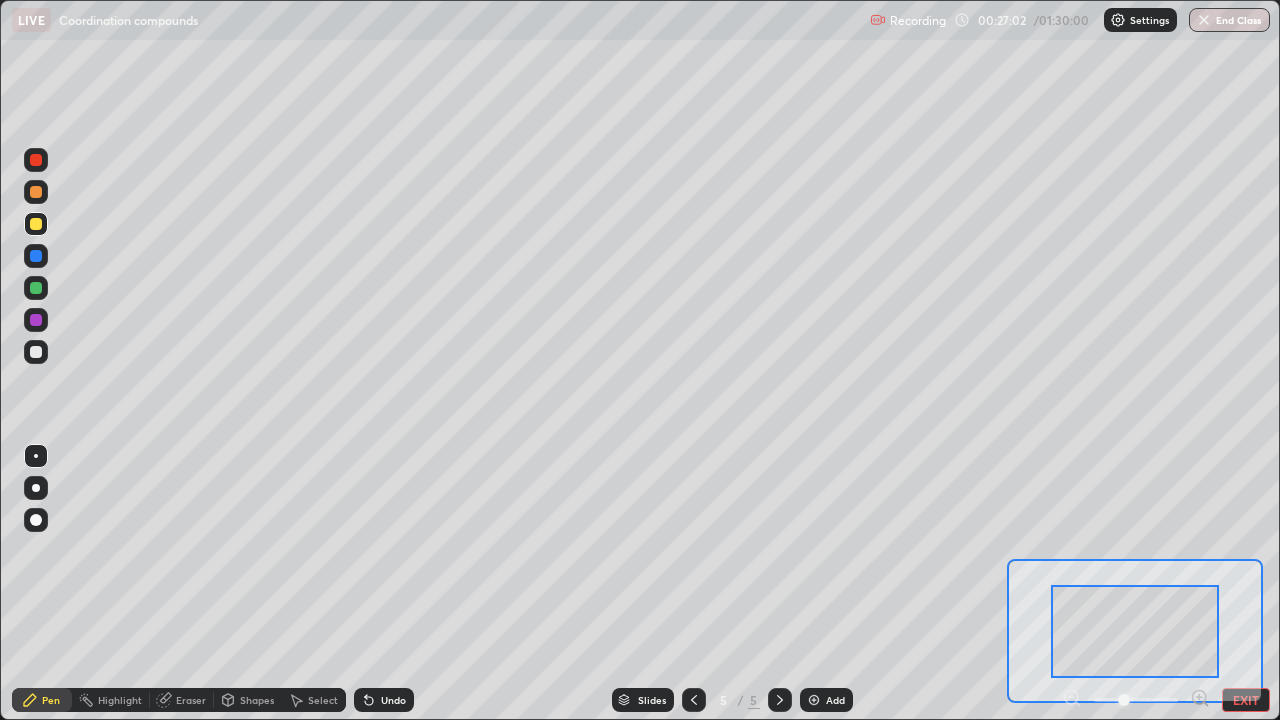 click on "EXIT" at bounding box center [1246, 700] 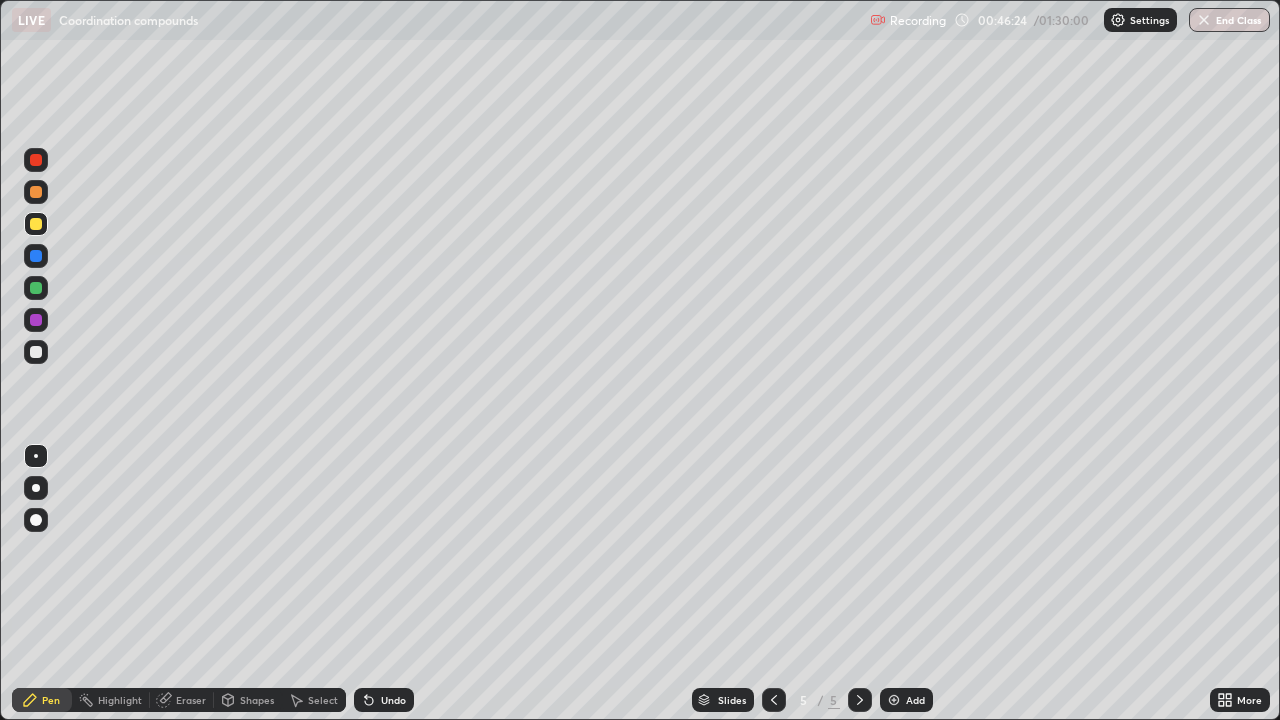 click on "Add" at bounding box center (915, 700) 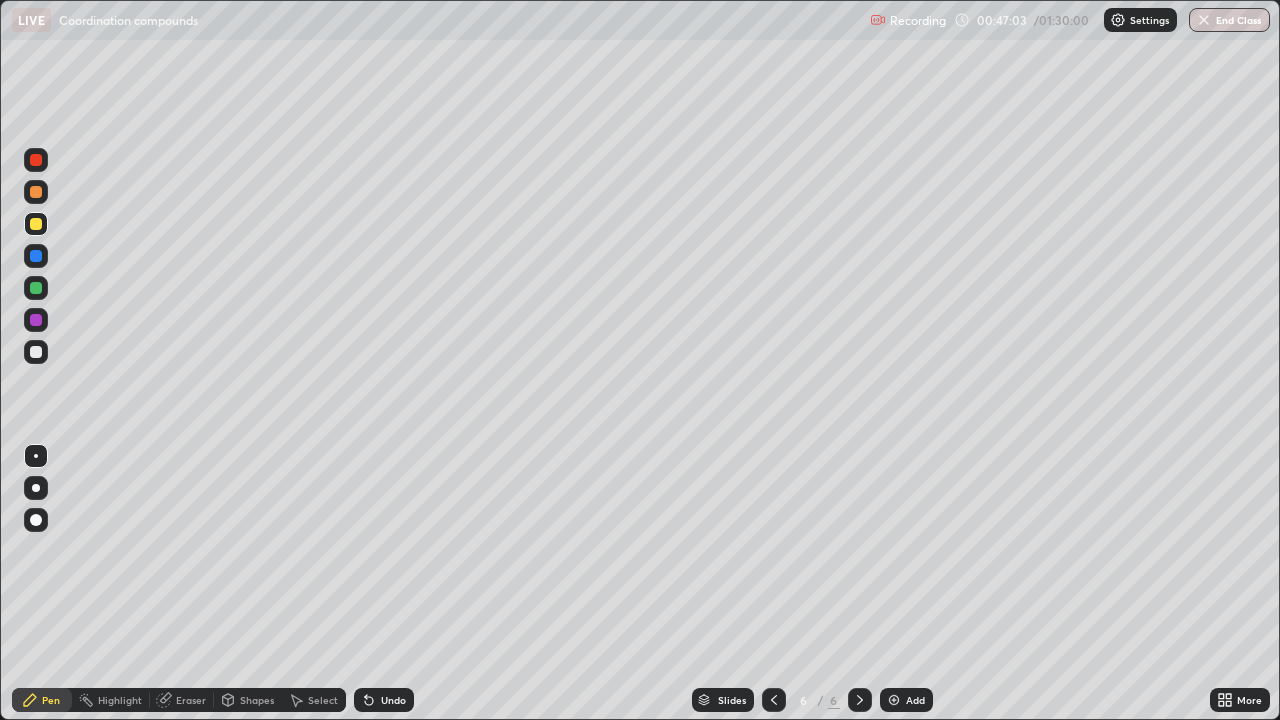 click 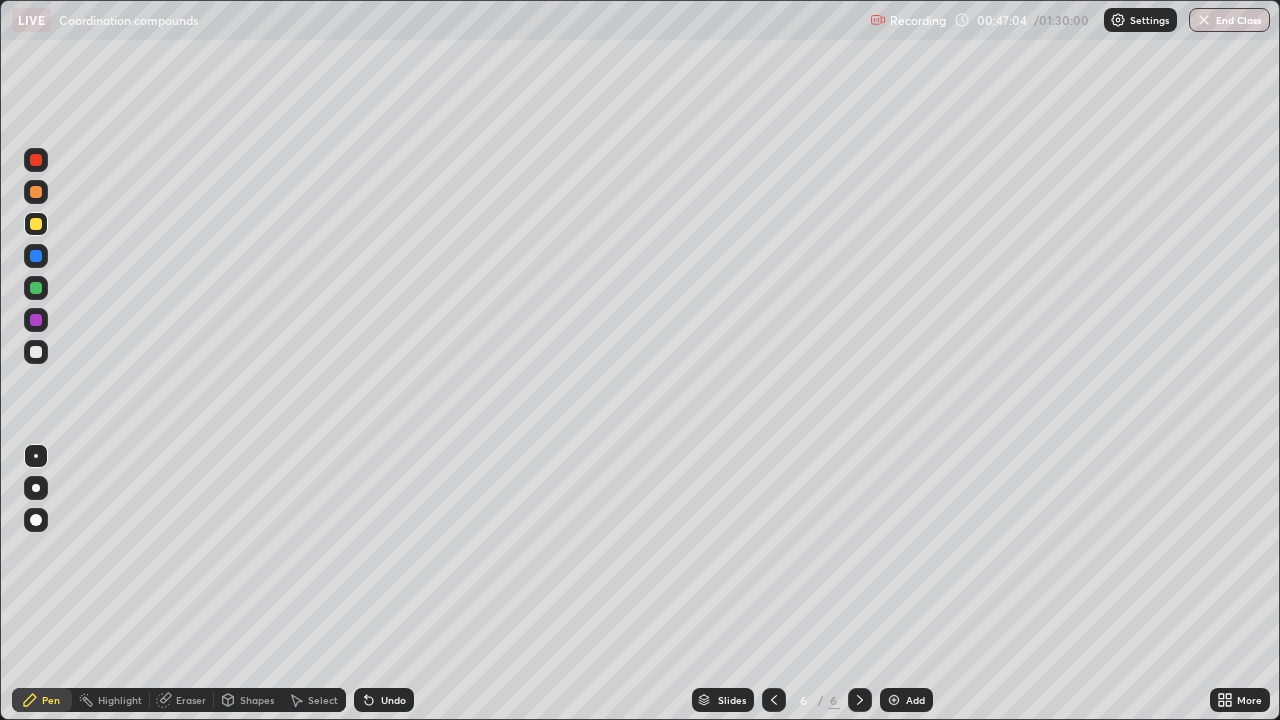 click on "Undo" at bounding box center [384, 700] 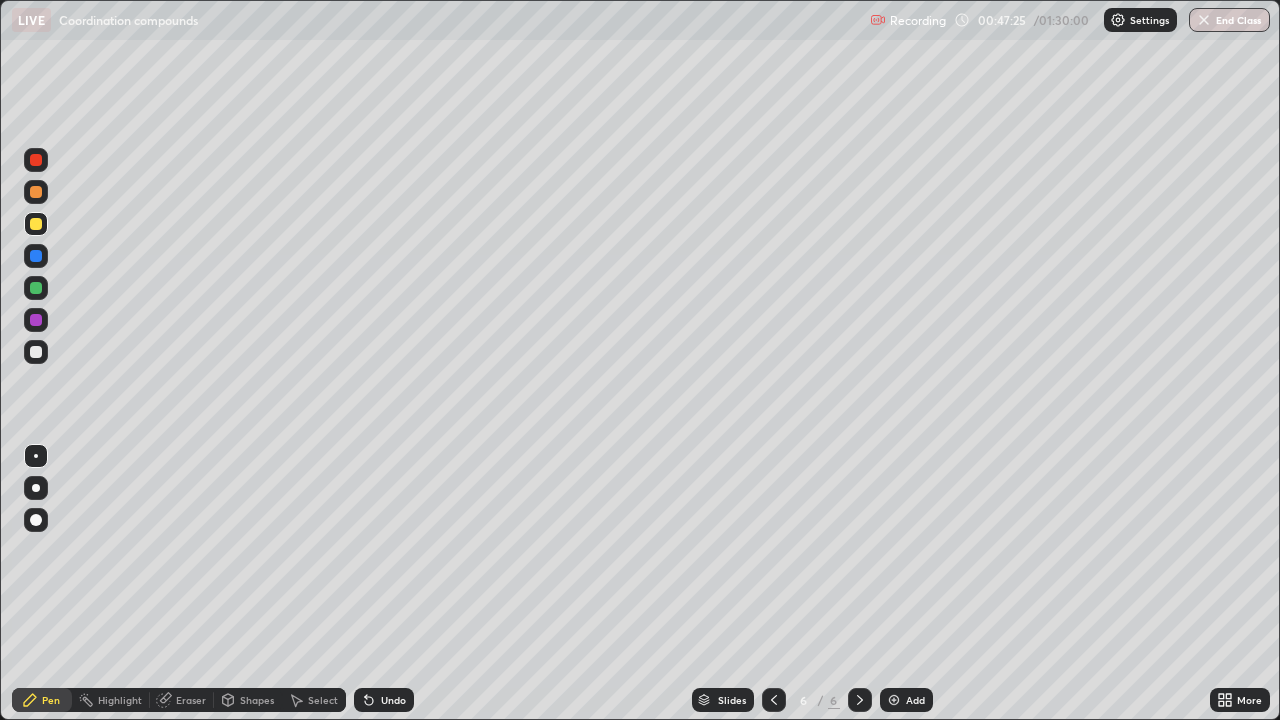 click at bounding box center [36, 256] 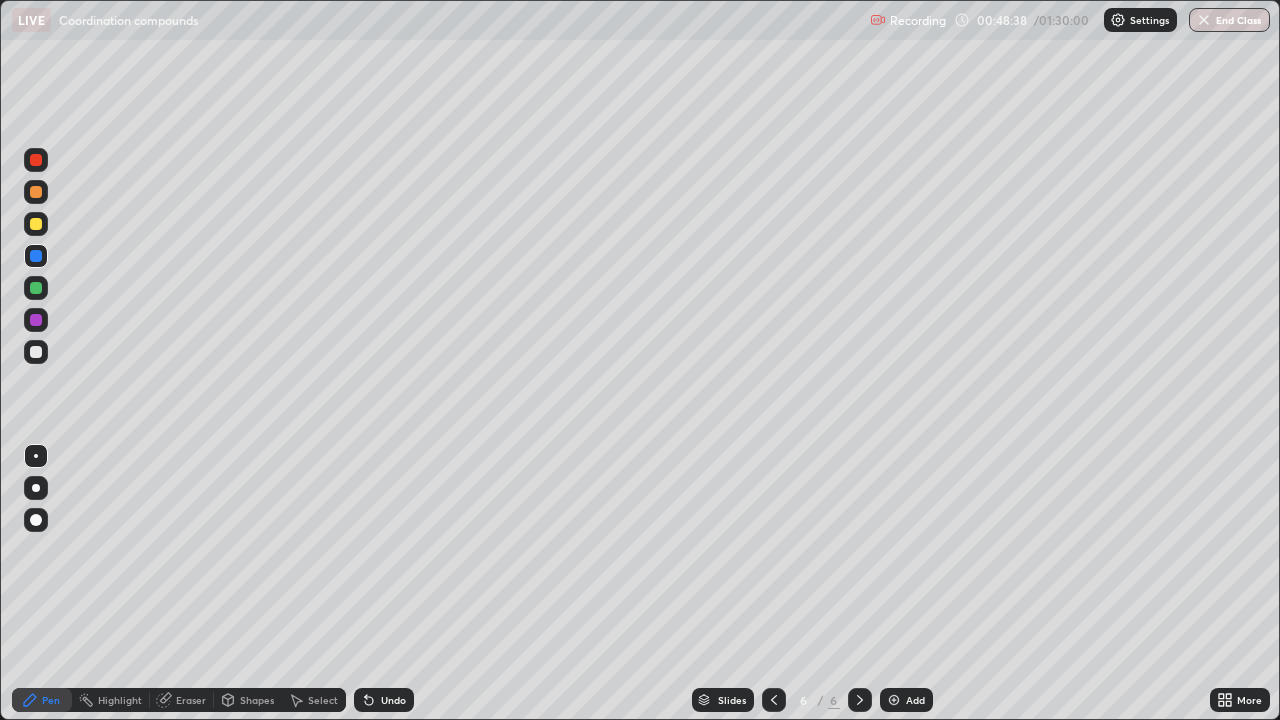 click 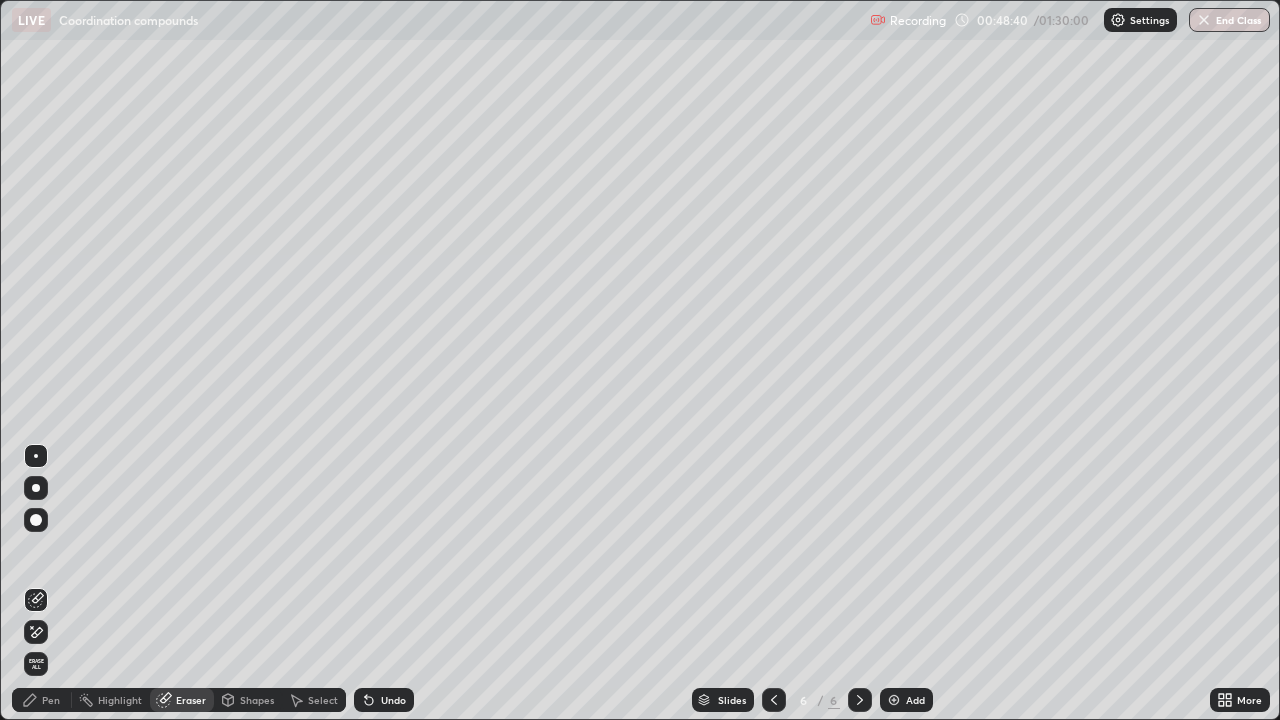 click 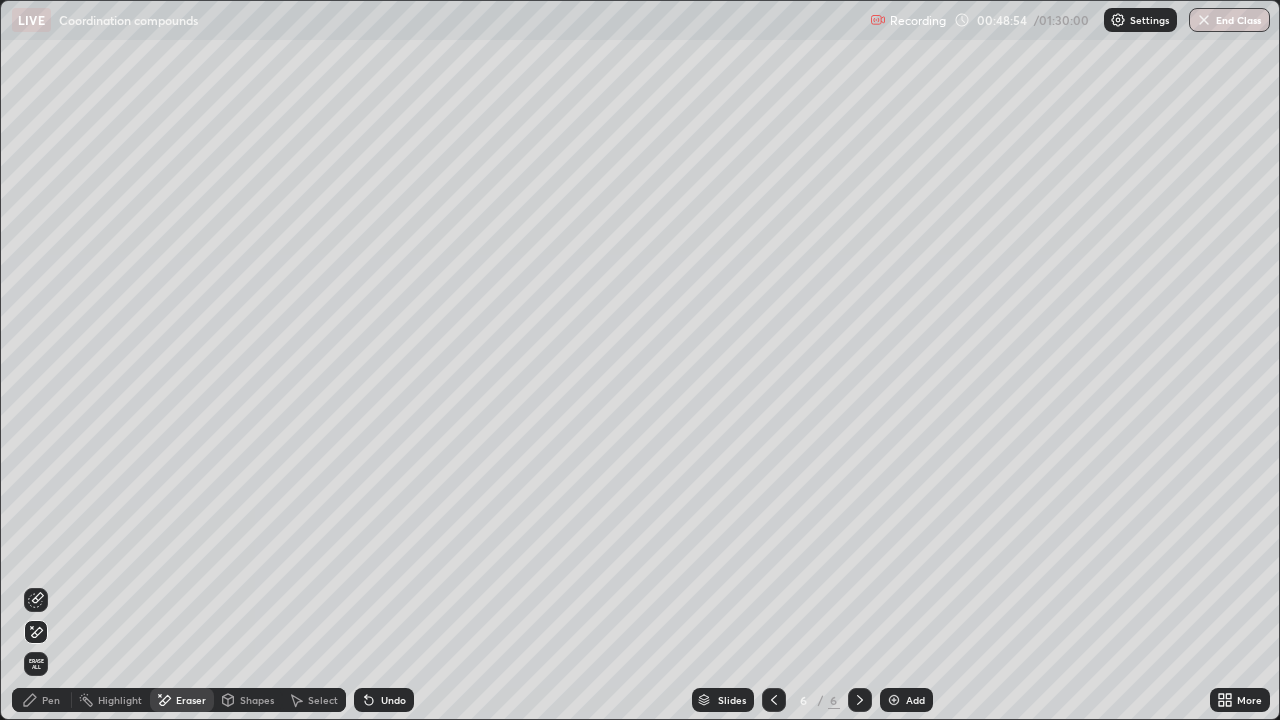 click on "Undo" at bounding box center (384, 700) 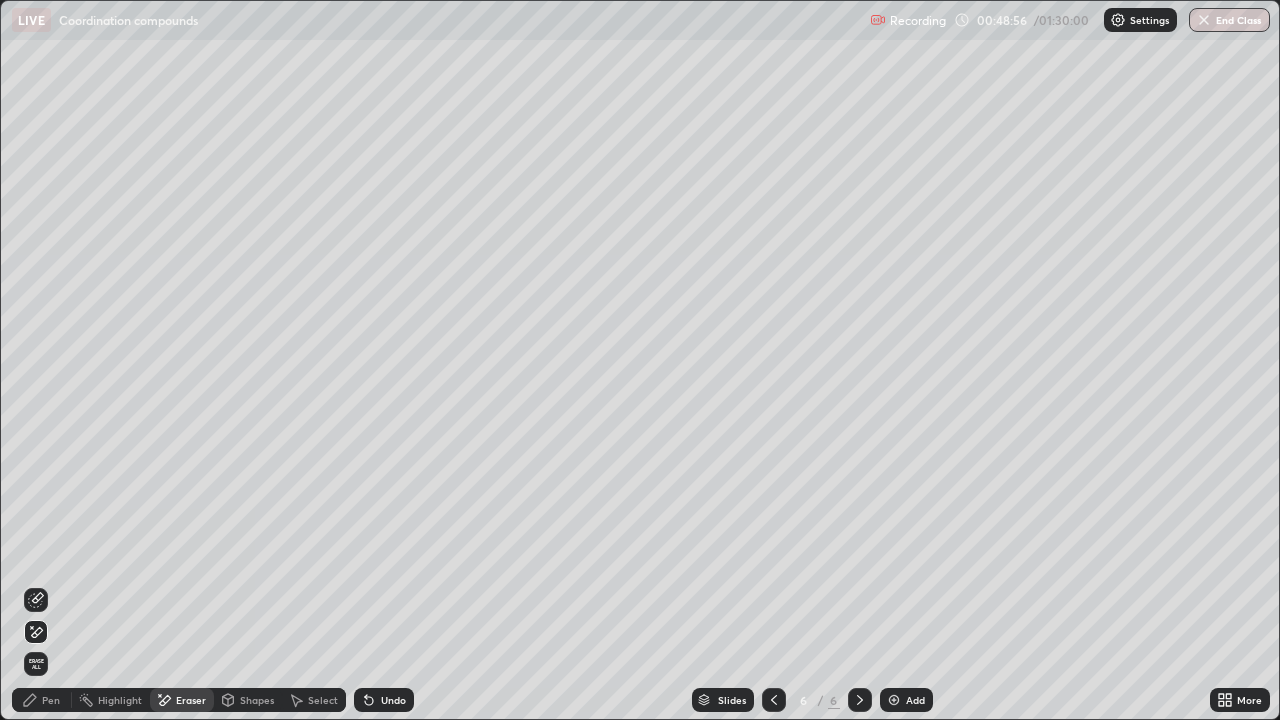 click on "Undo" at bounding box center [393, 700] 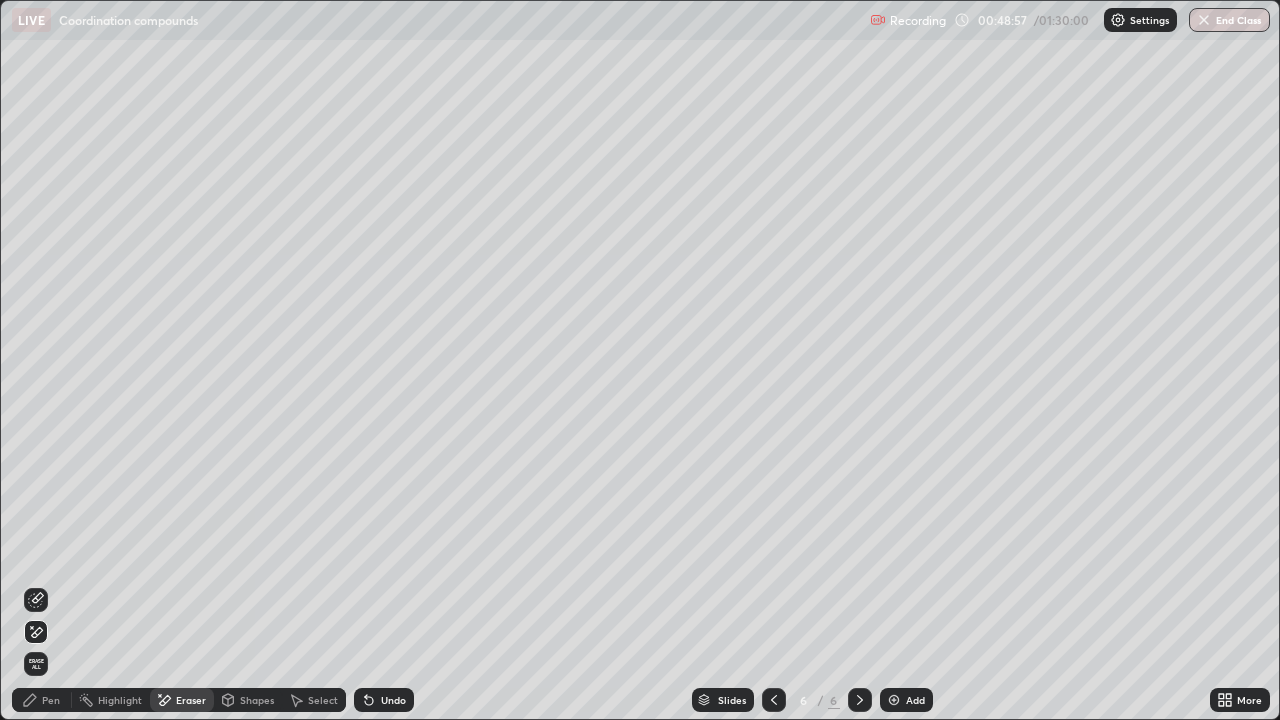 click on "Pen" at bounding box center [42, 700] 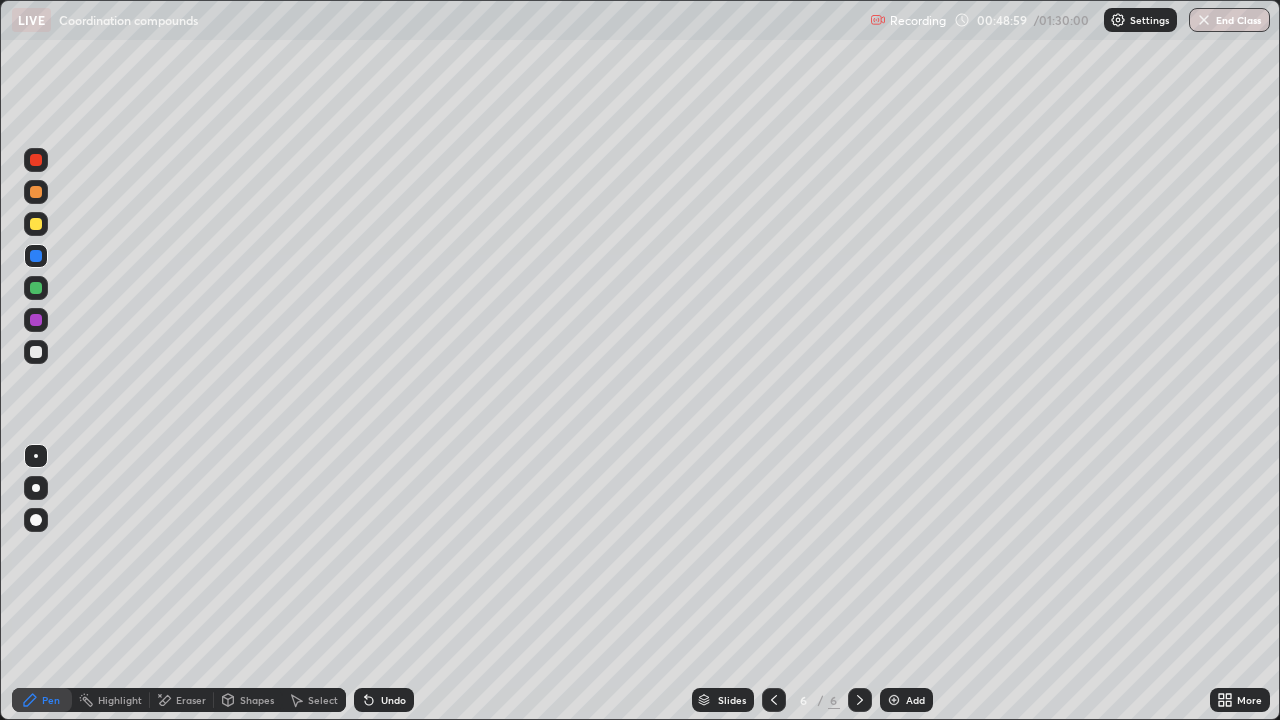 click at bounding box center [36, 160] 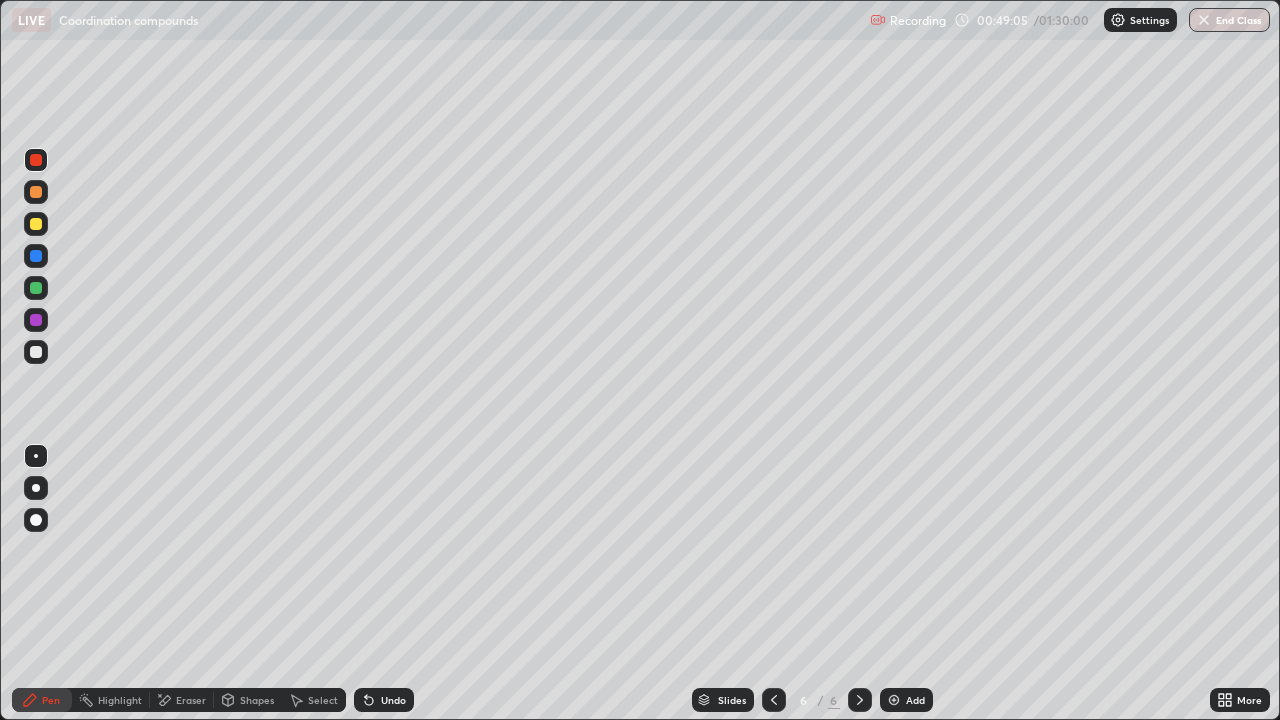 click at bounding box center [36, 288] 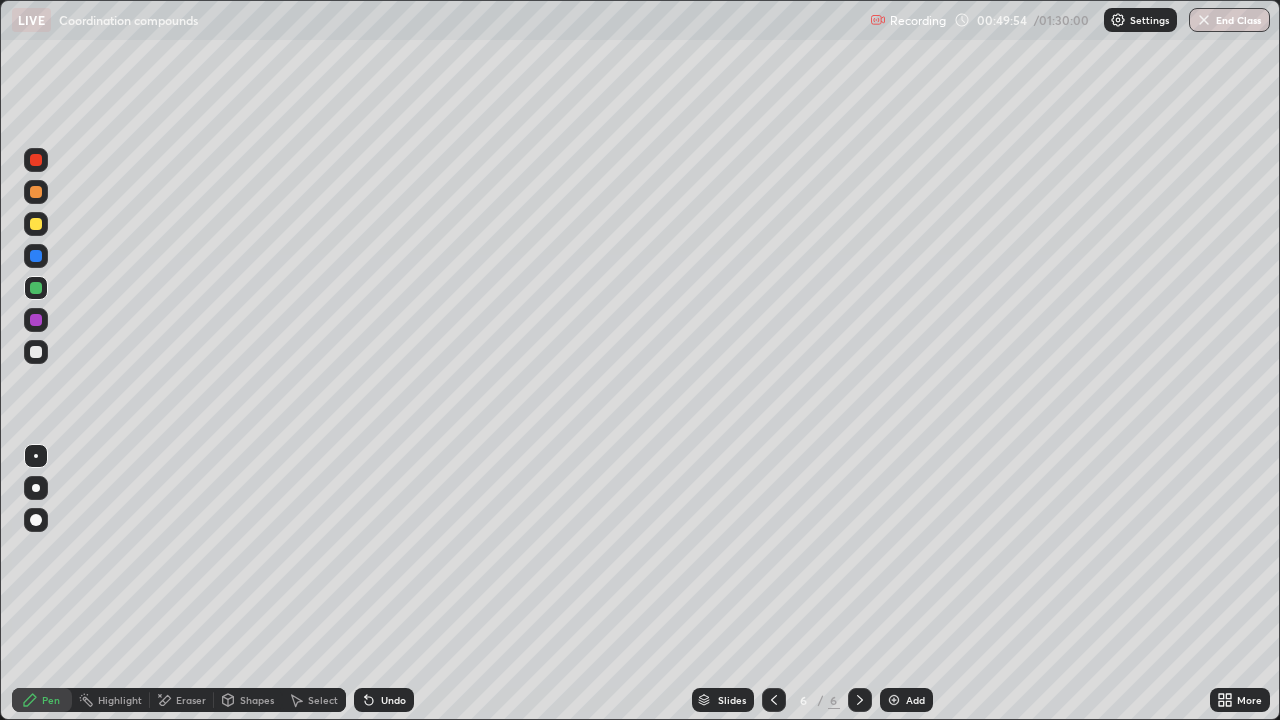 click on "Undo" at bounding box center (393, 700) 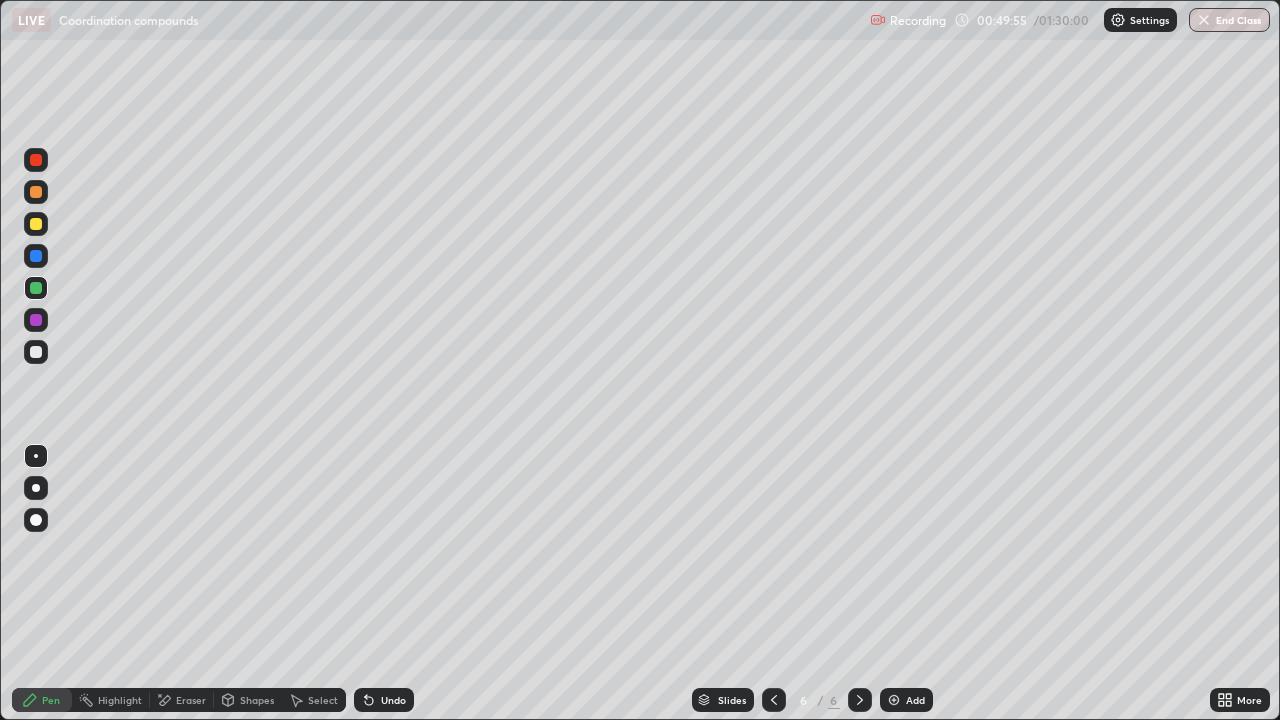 click on "Undo" at bounding box center [393, 700] 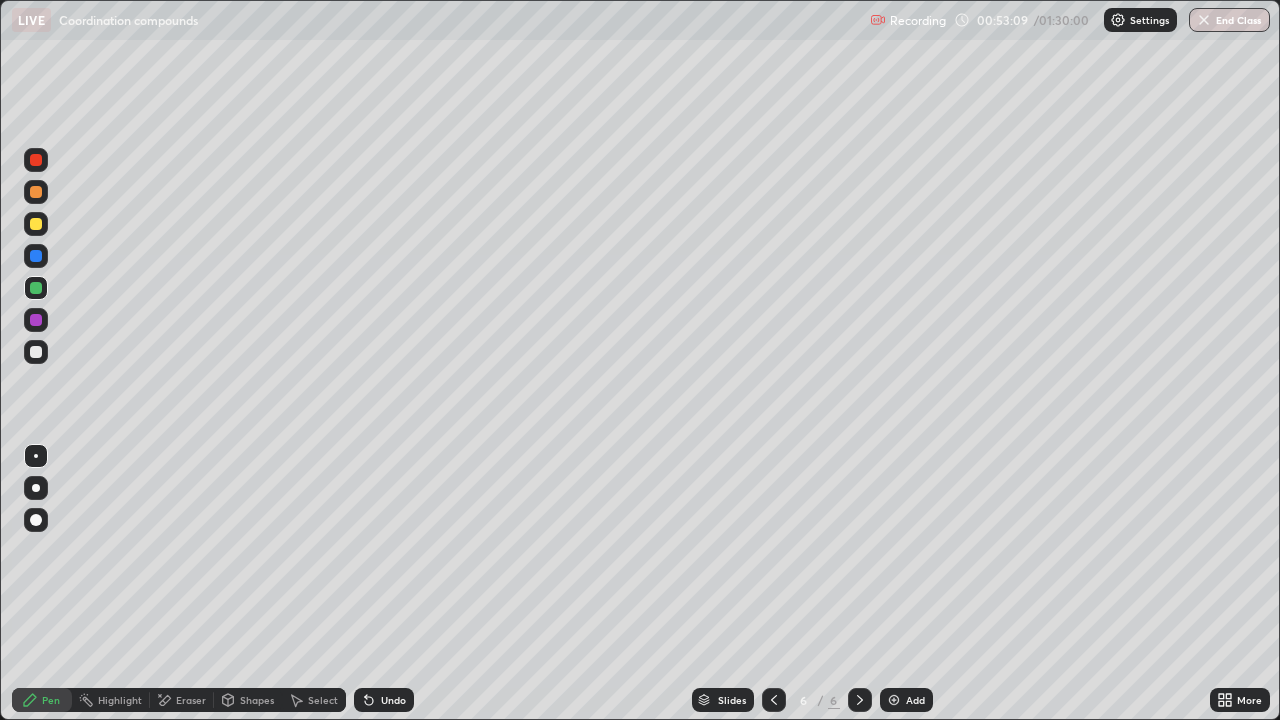 click 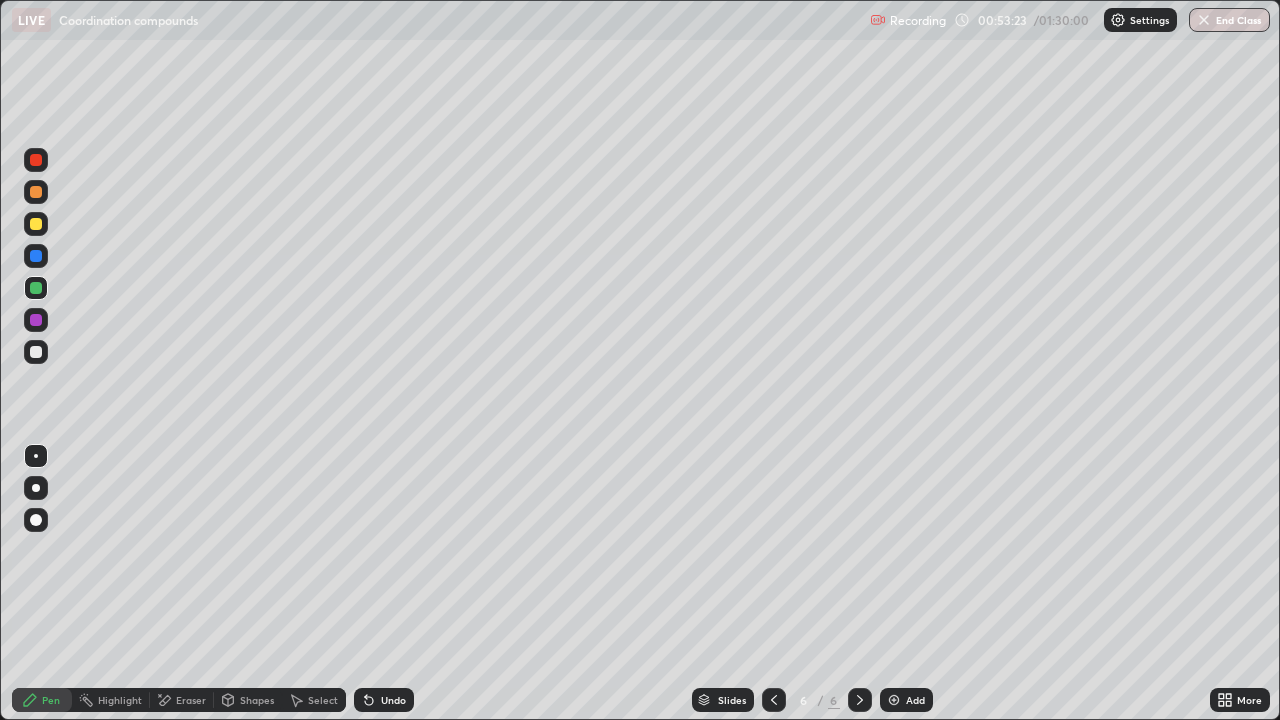 click 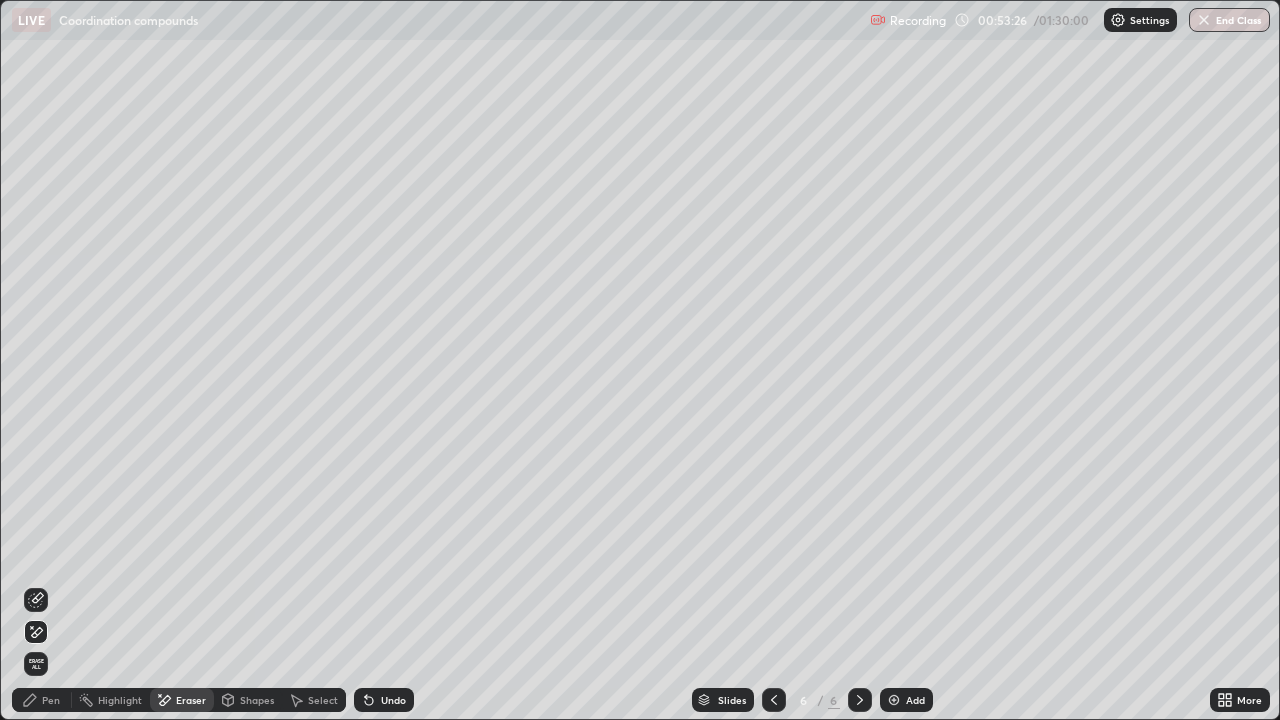 click on "Pen" at bounding box center [51, 700] 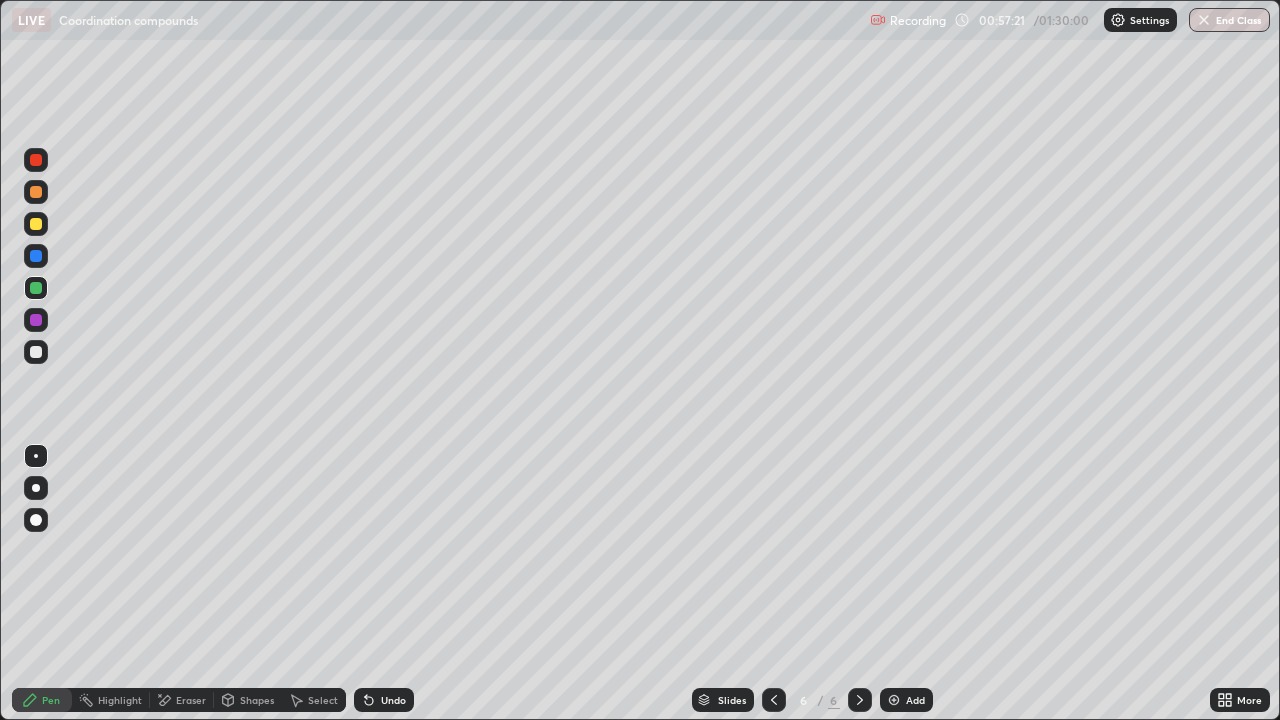 click at bounding box center [894, 700] 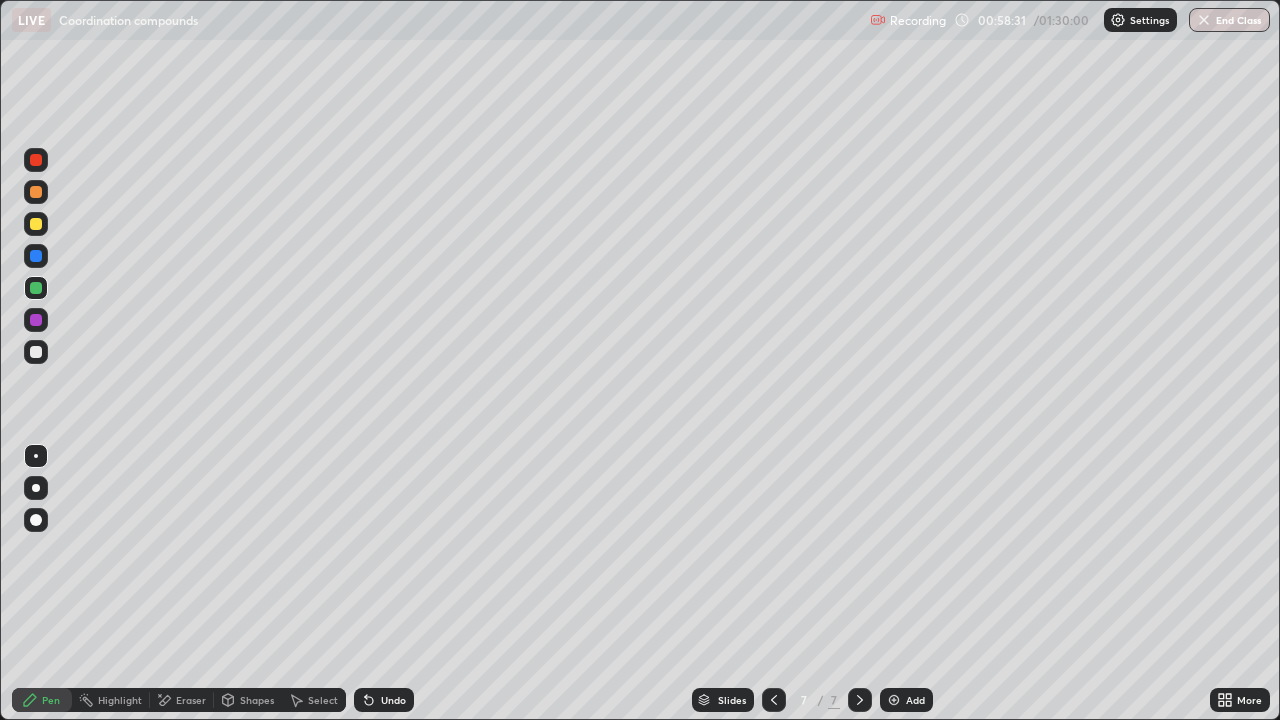 click at bounding box center [36, 224] 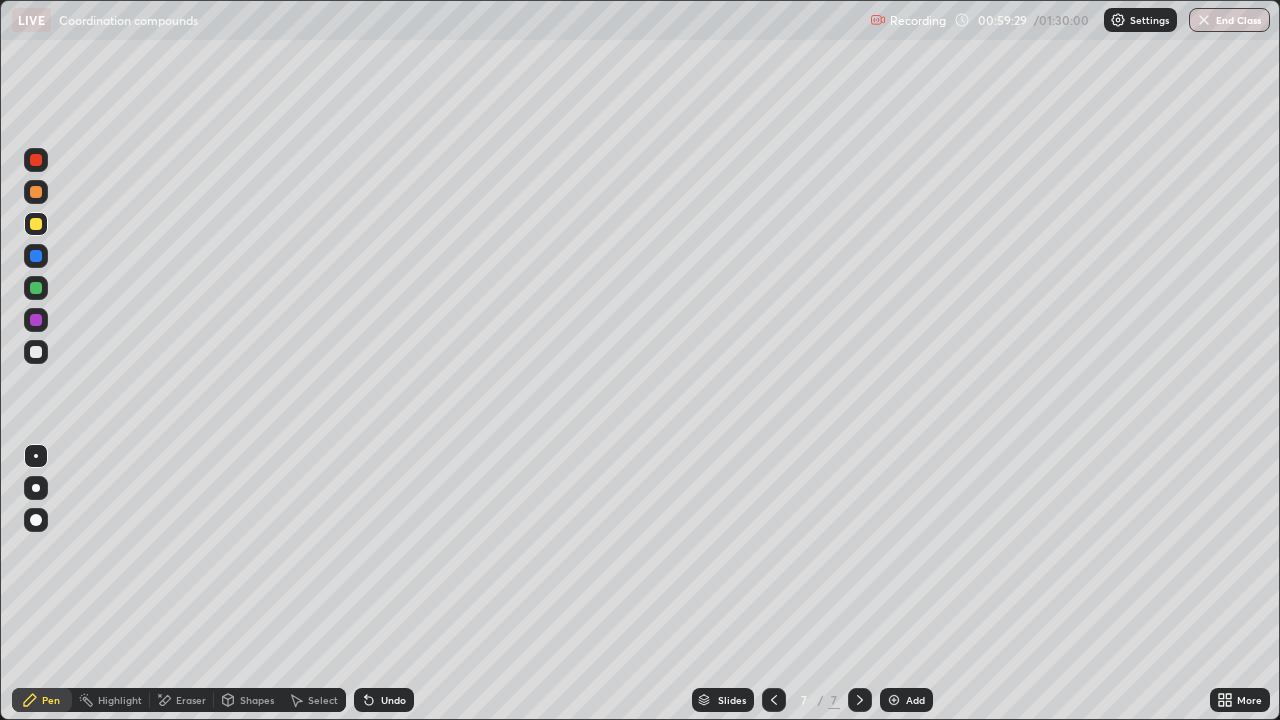 click 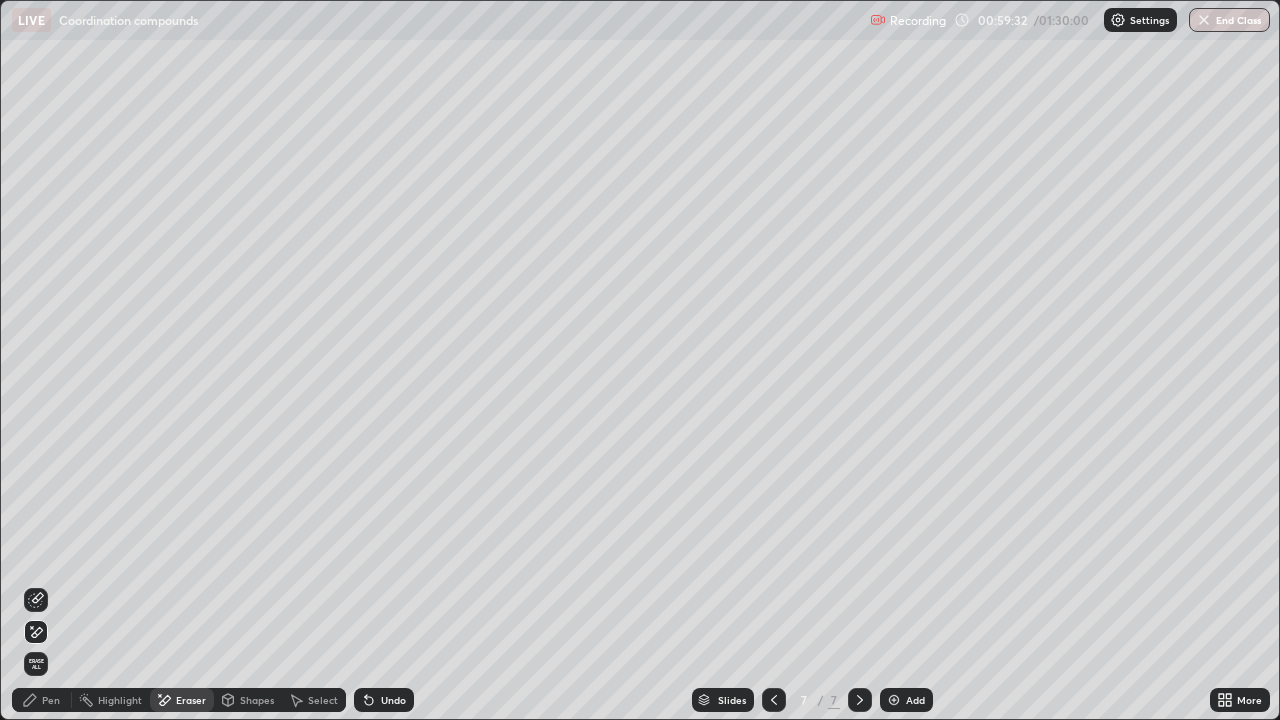click on "Pen" at bounding box center (51, 700) 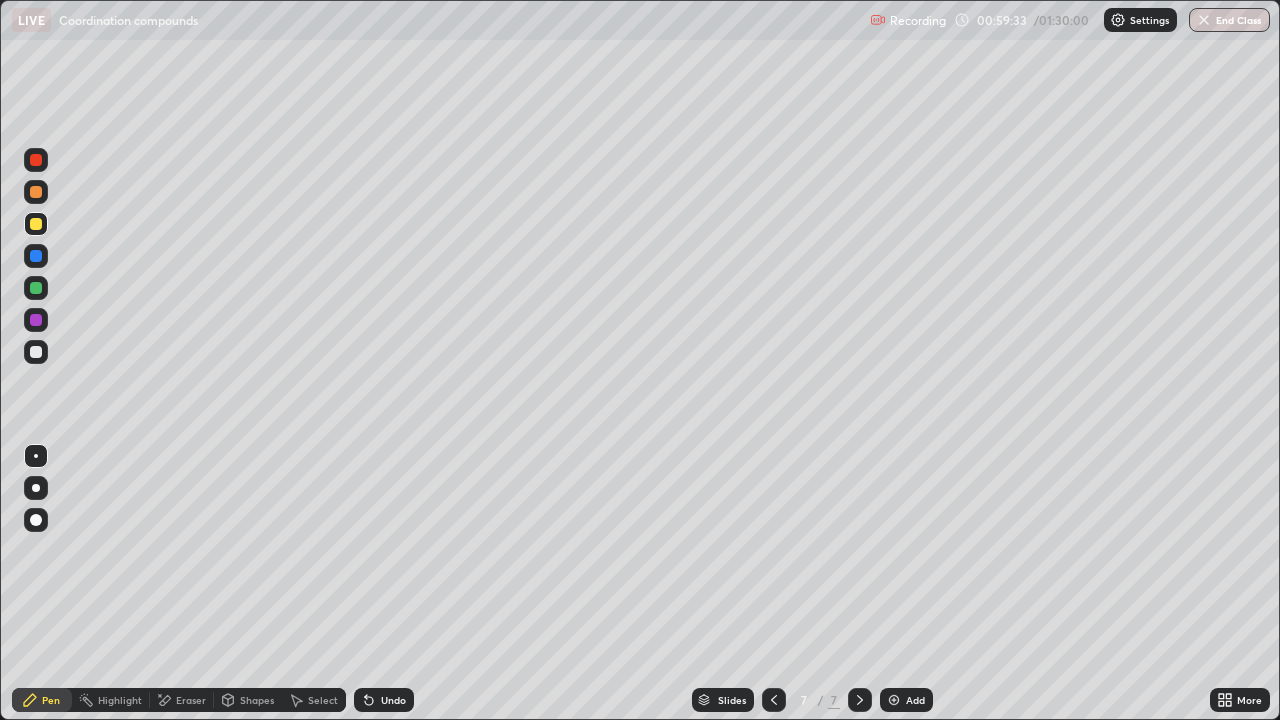 click at bounding box center [36, 352] 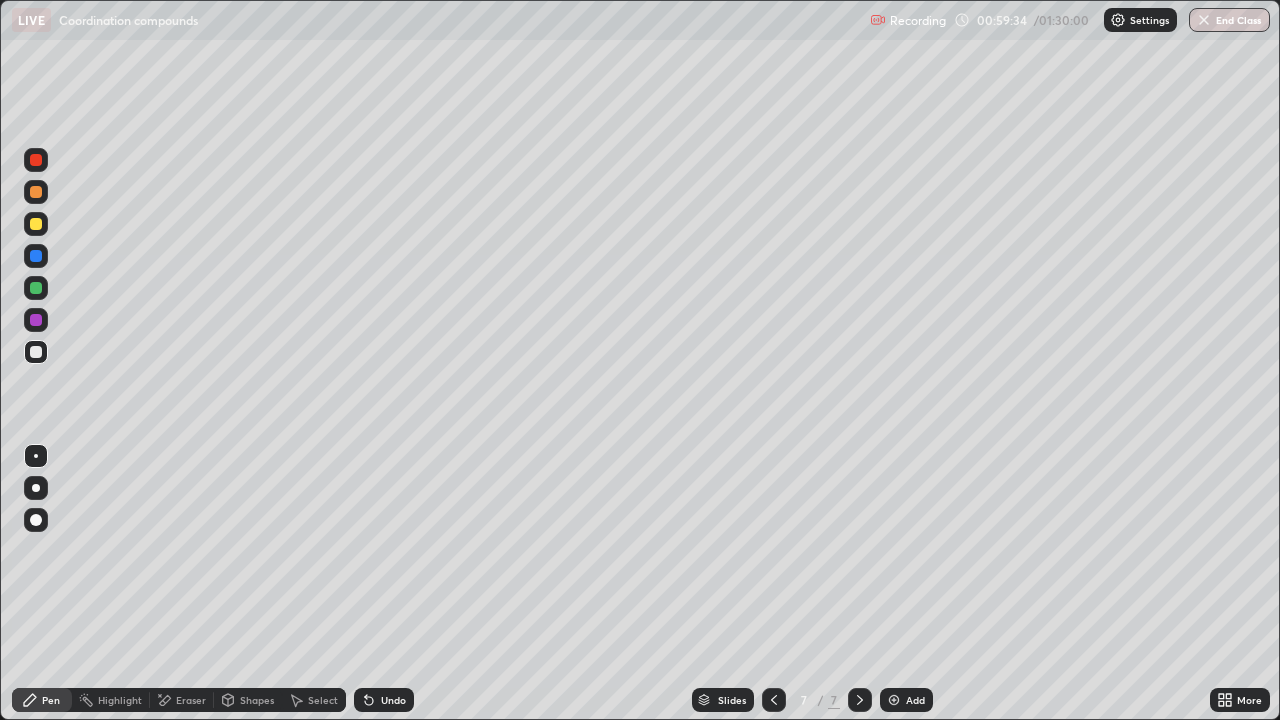 click at bounding box center [36, 320] 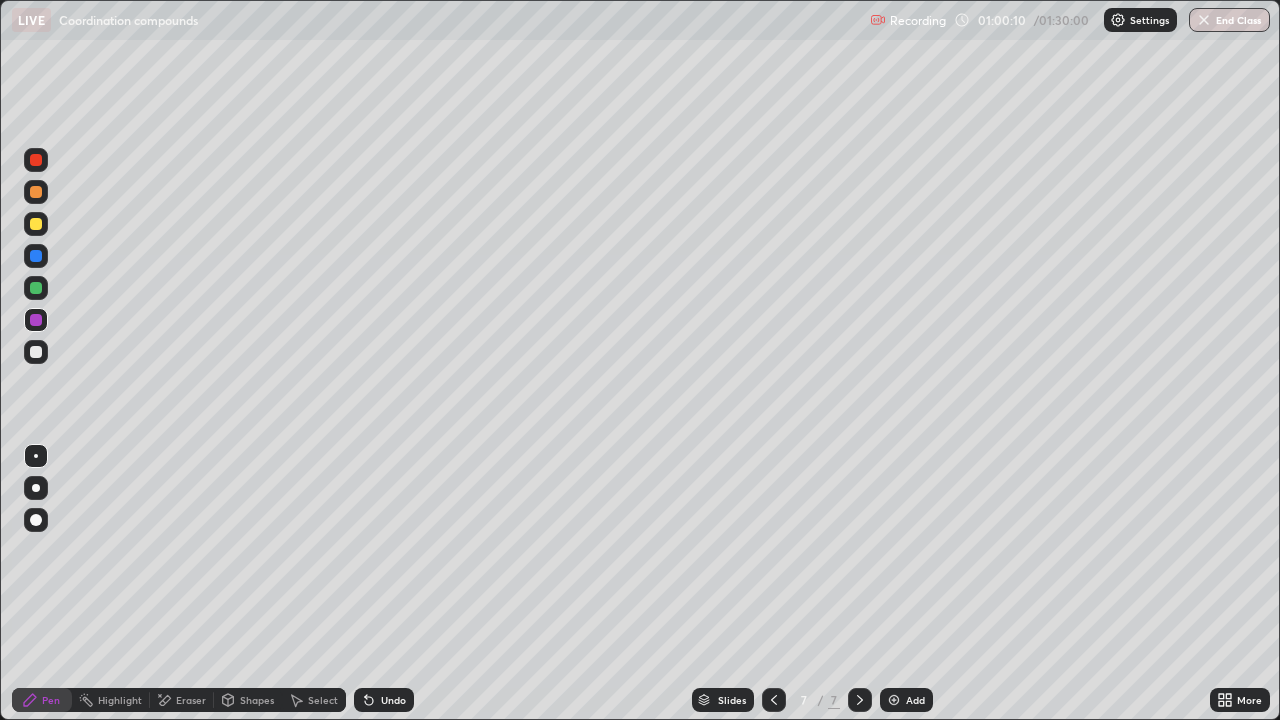 click at bounding box center (36, 352) 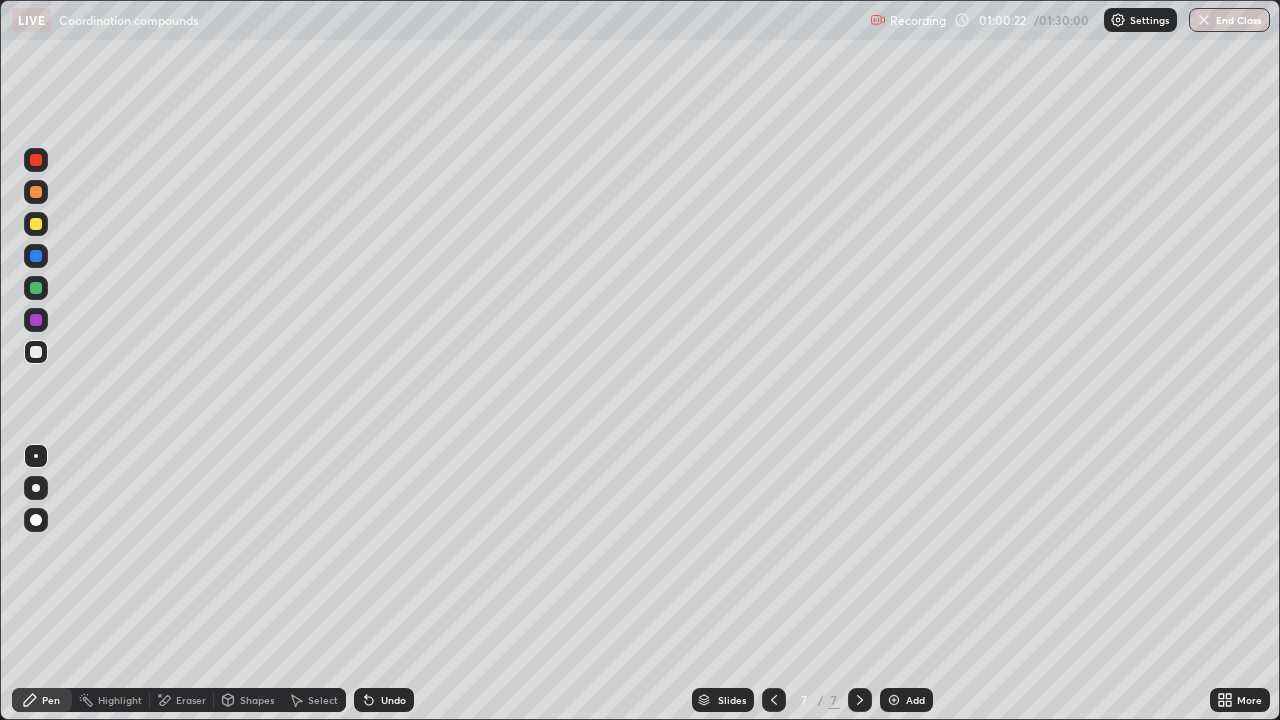 click at bounding box center (36, 288) 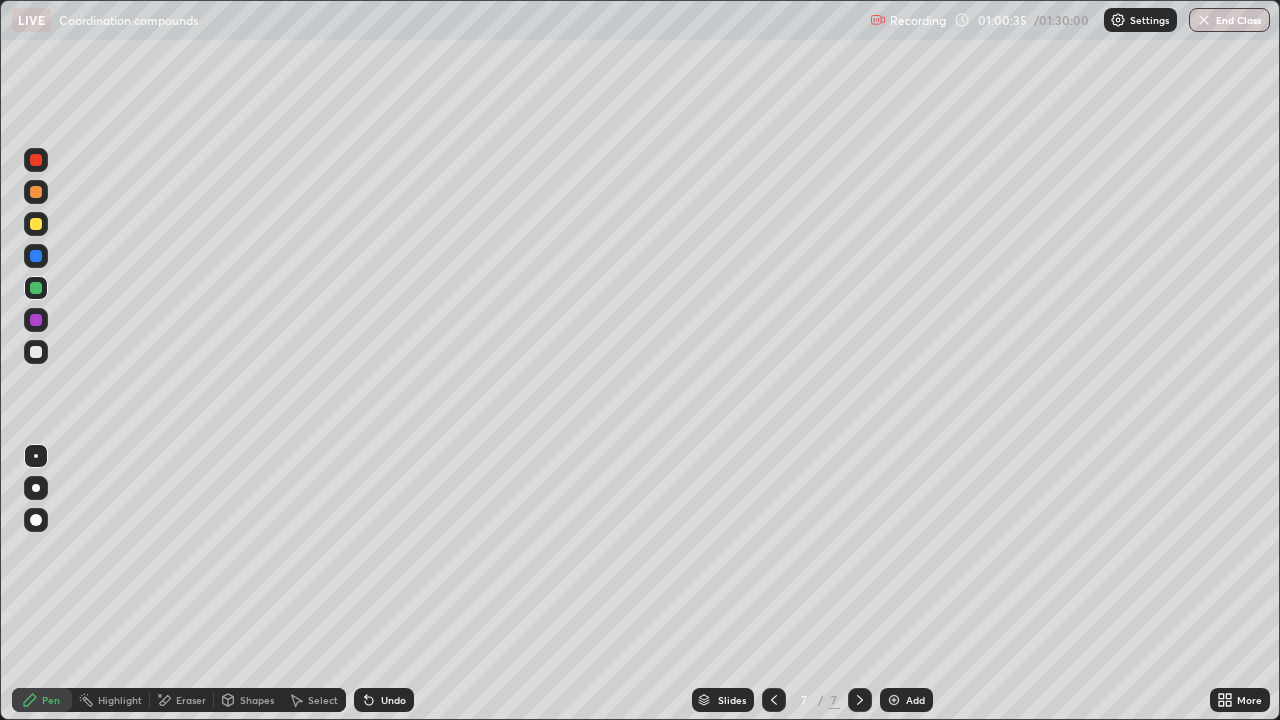 click at bounding box center [36, 352] 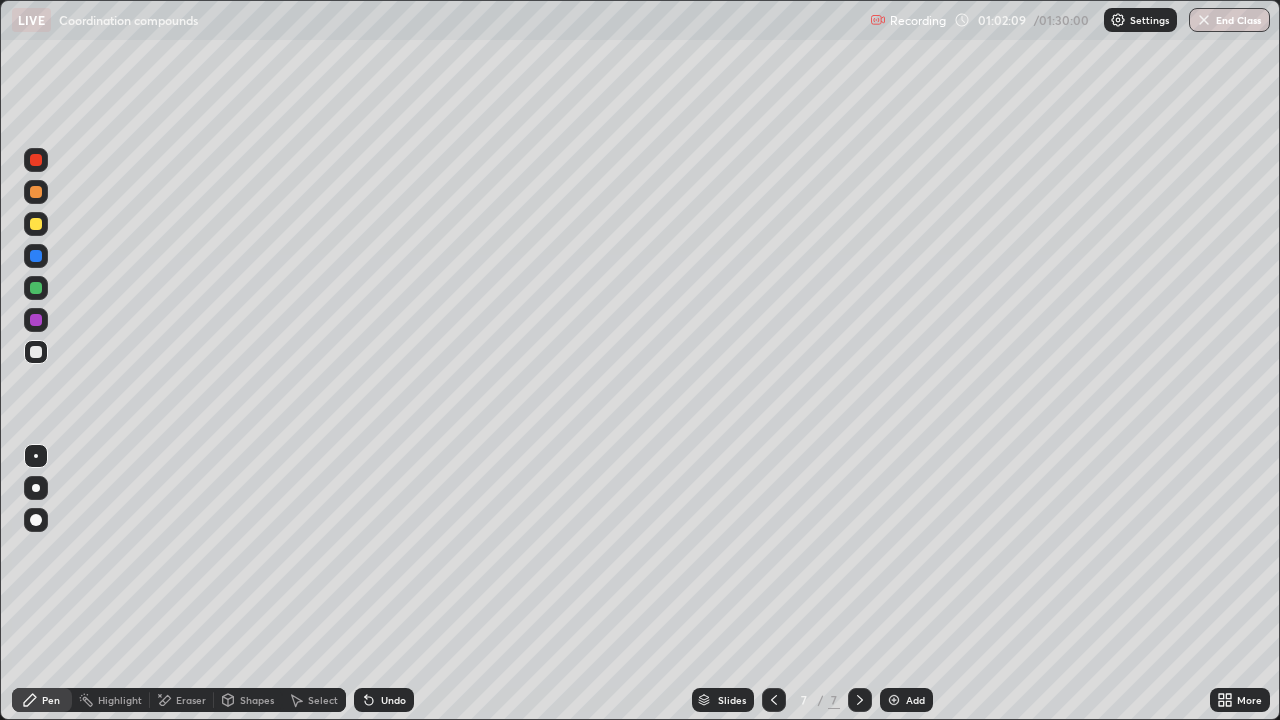 click at bounding box center (36, 352) 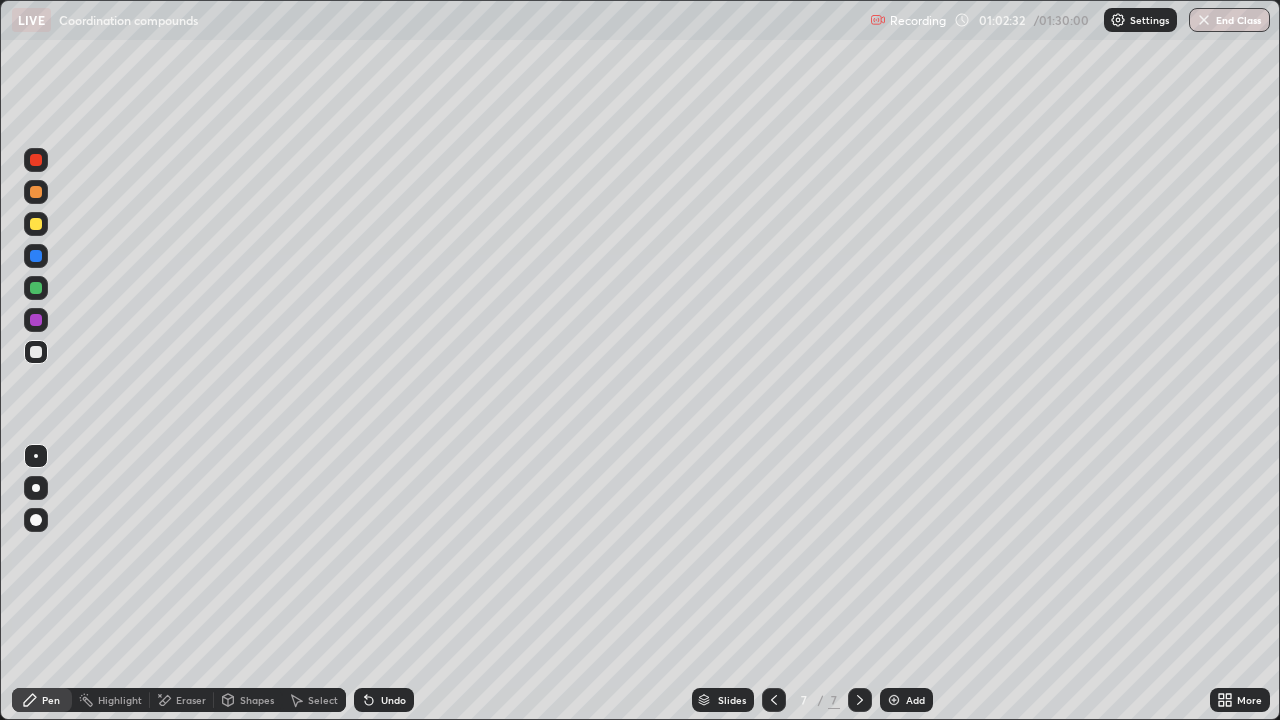 click on "Eraser" at bounding box center [191, 700] 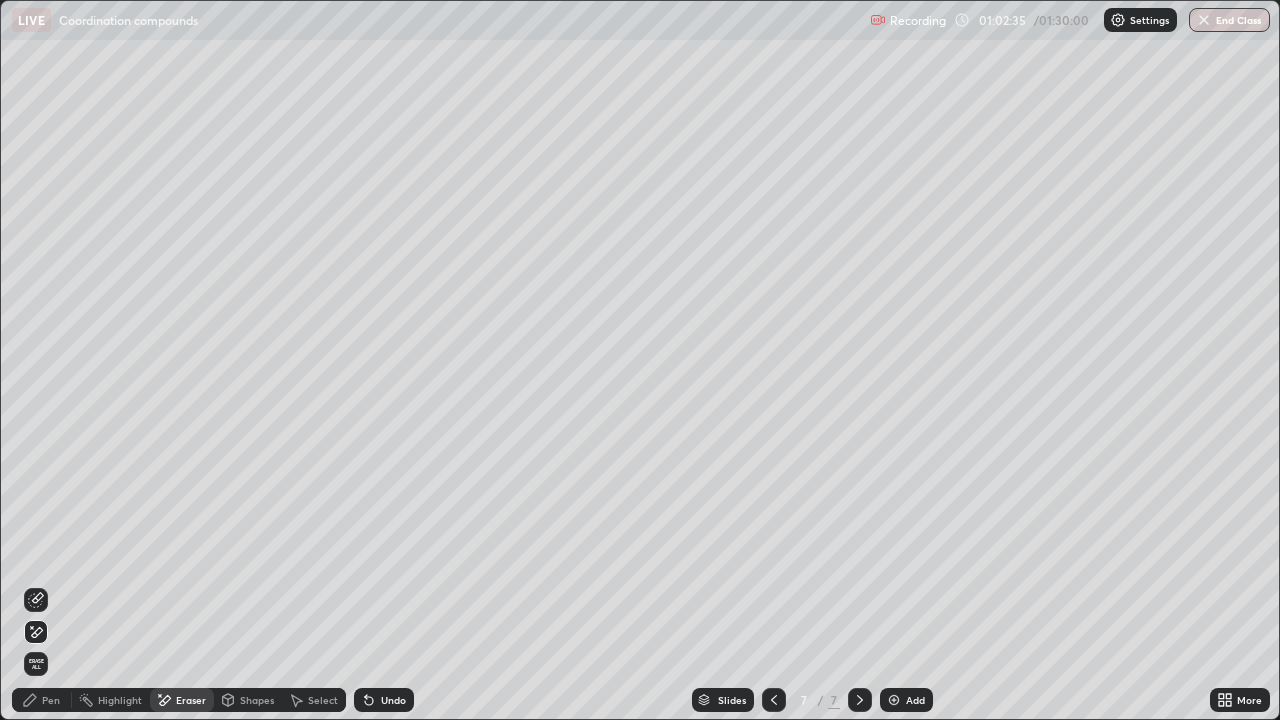 click 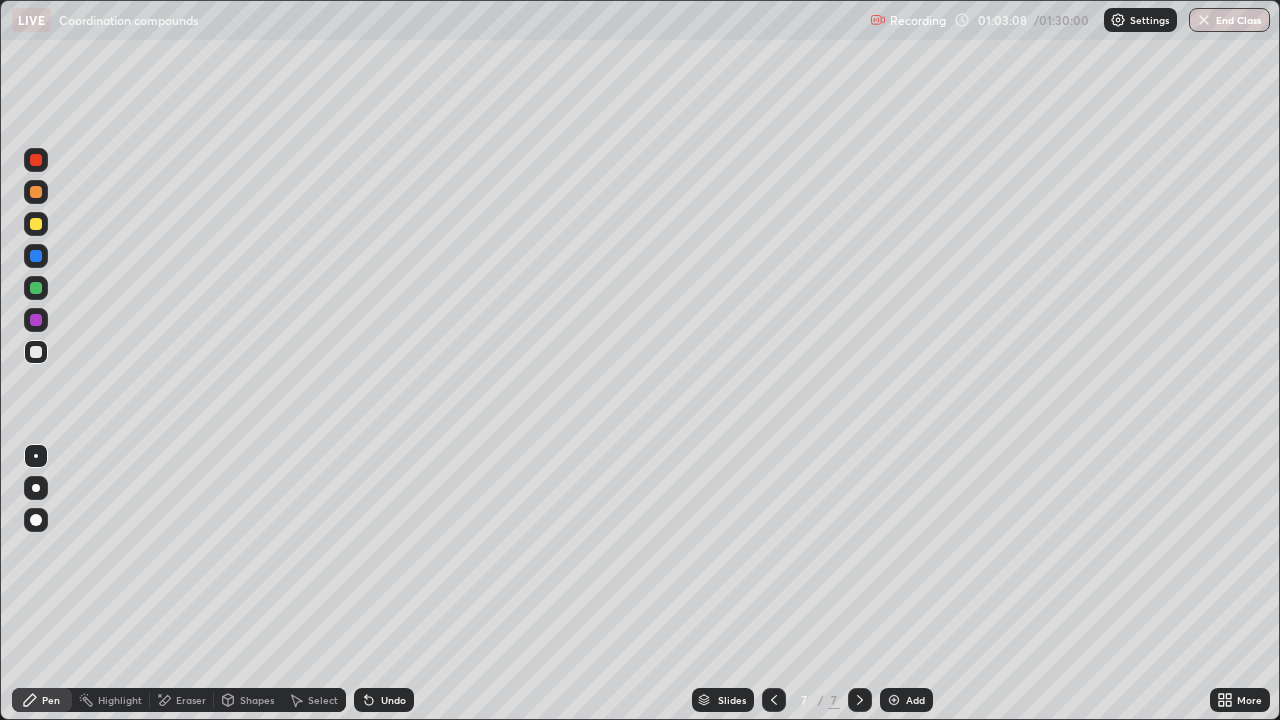 click at bounding box center (36, 288) 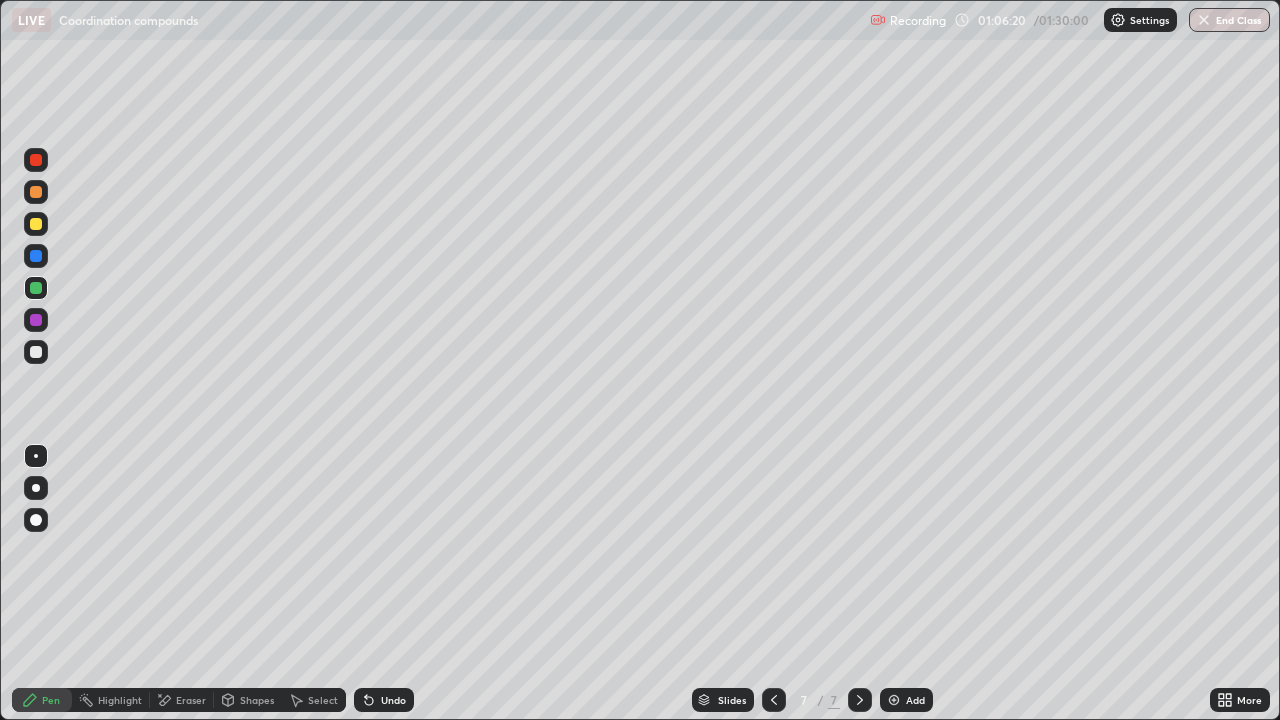 click at bounding box center [894, 700] 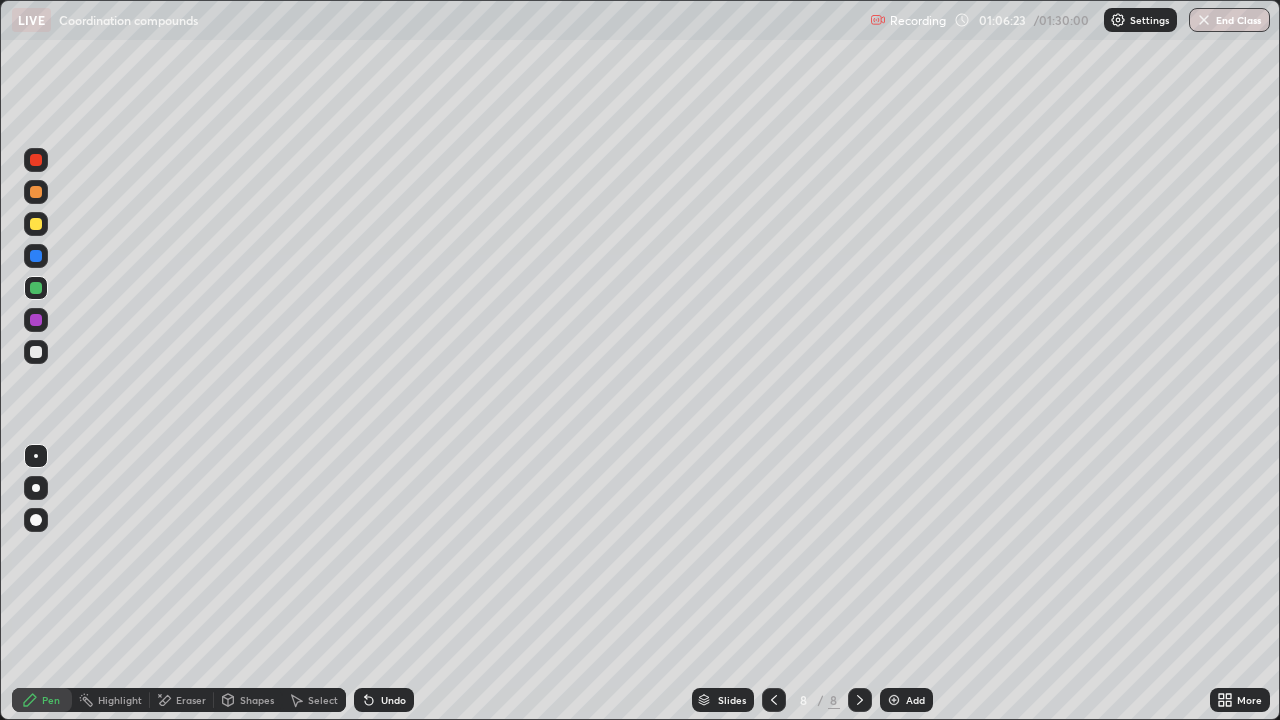click at bounding box center (36, 224) 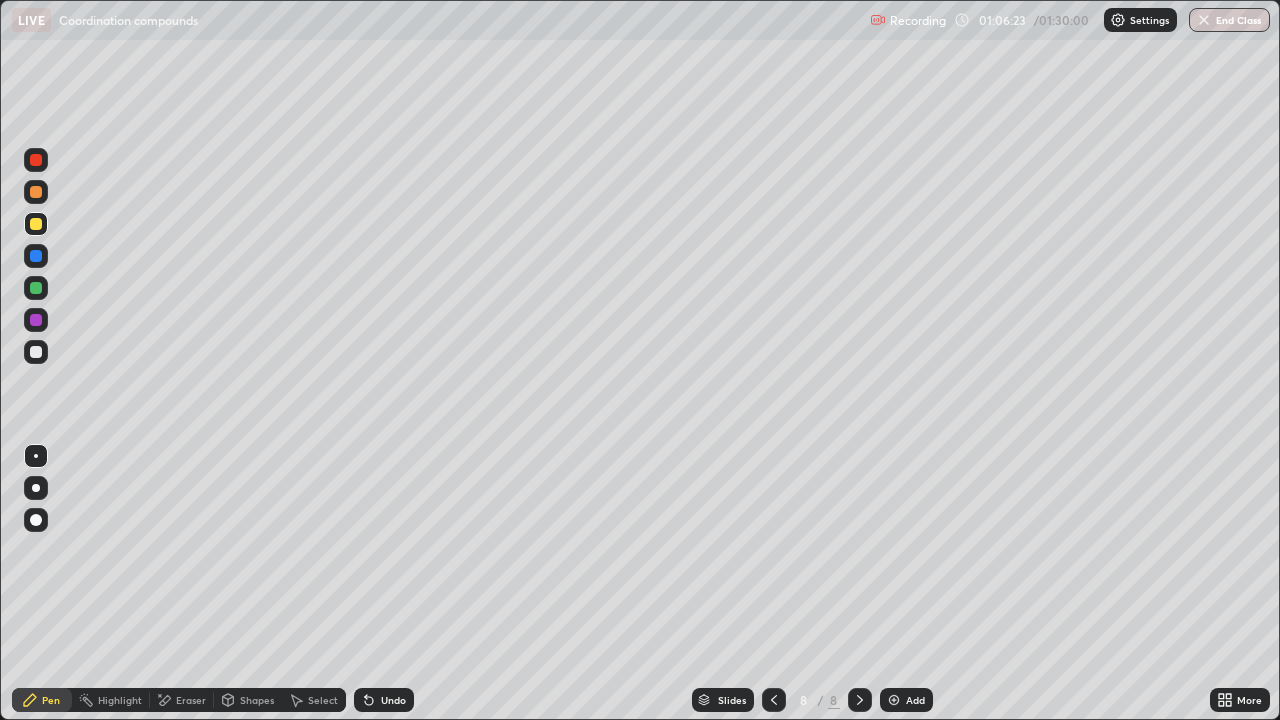 click at bounding box center (36, 192) 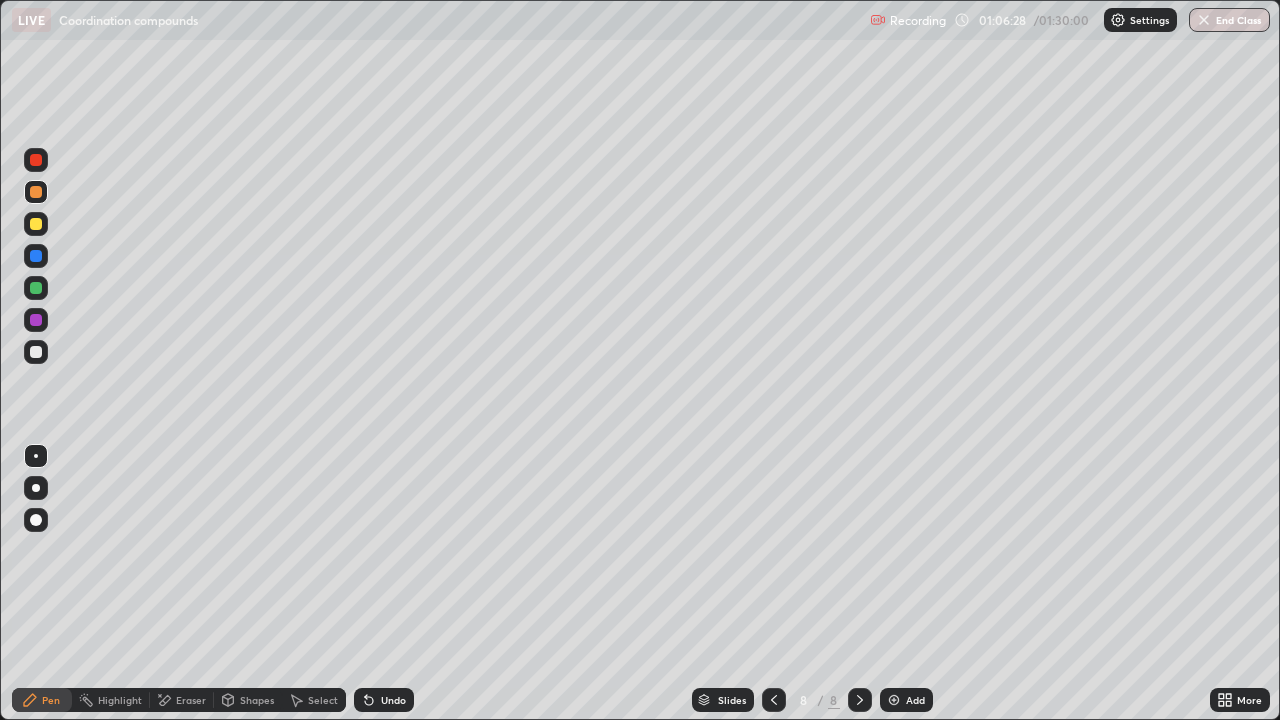click at bounding box center [36, 352] 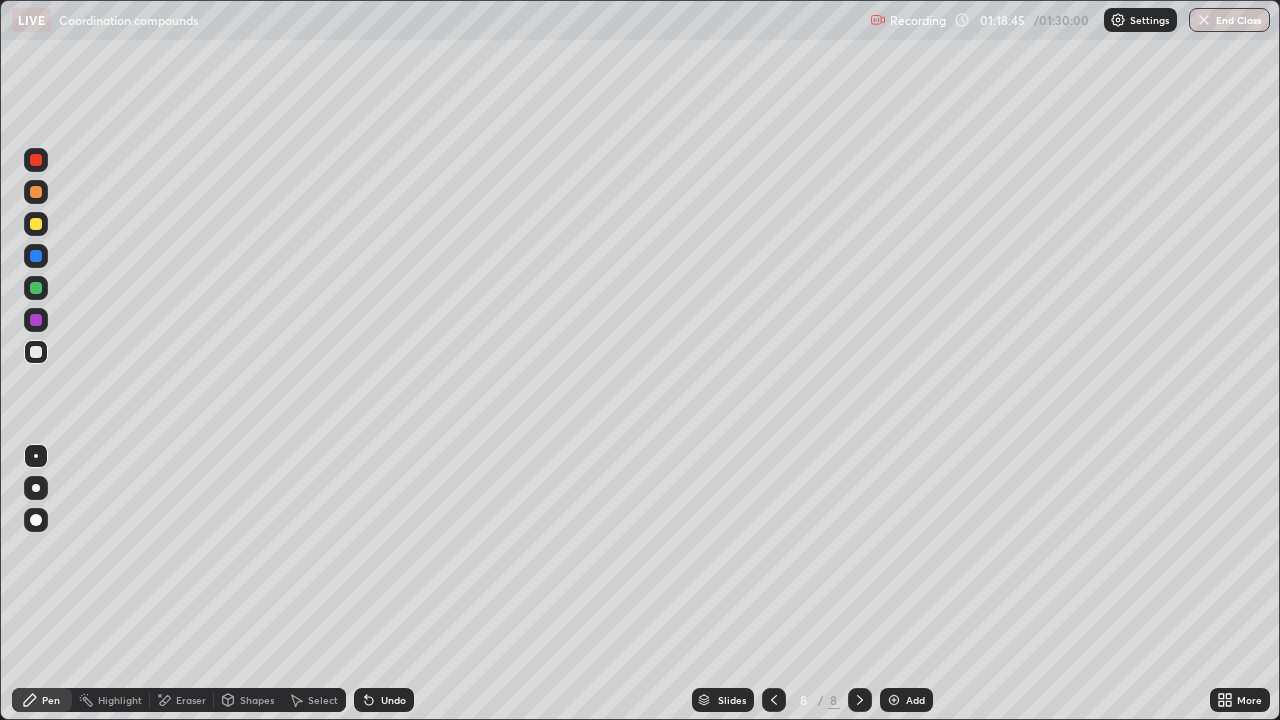 click at bounding box center [36, 288] 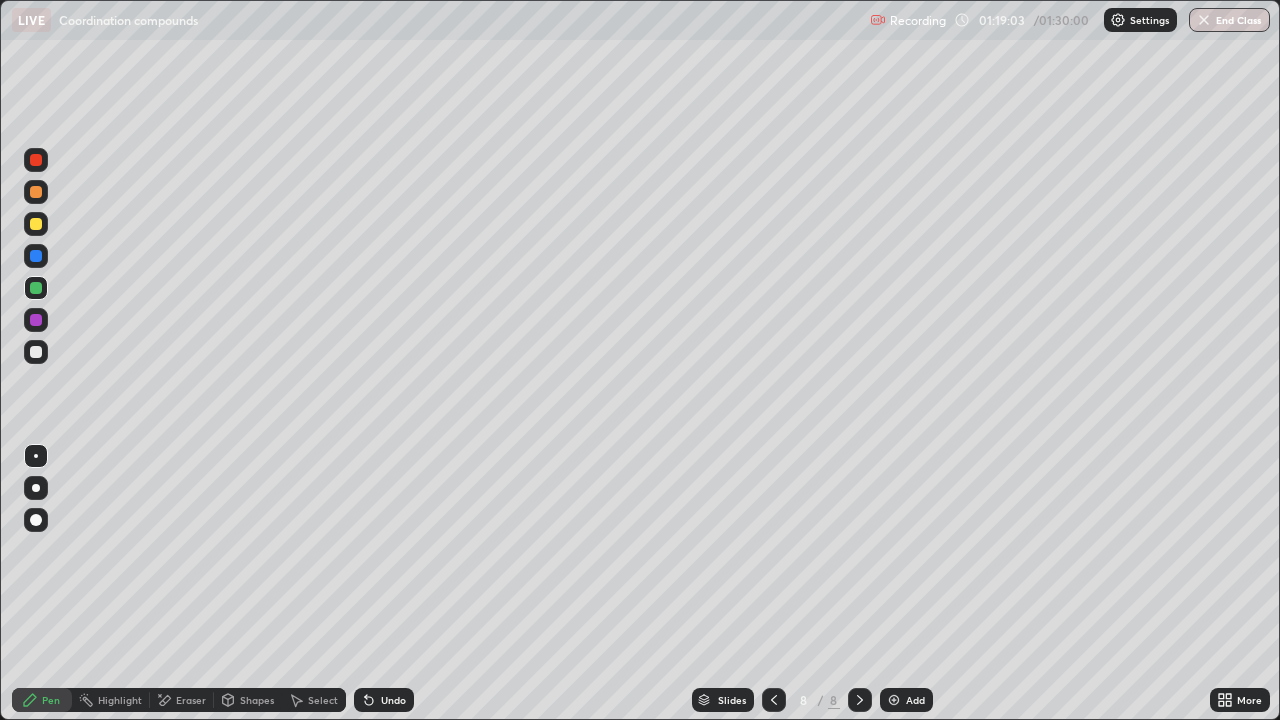 click on "Undo" at bounding box center [393, 700] 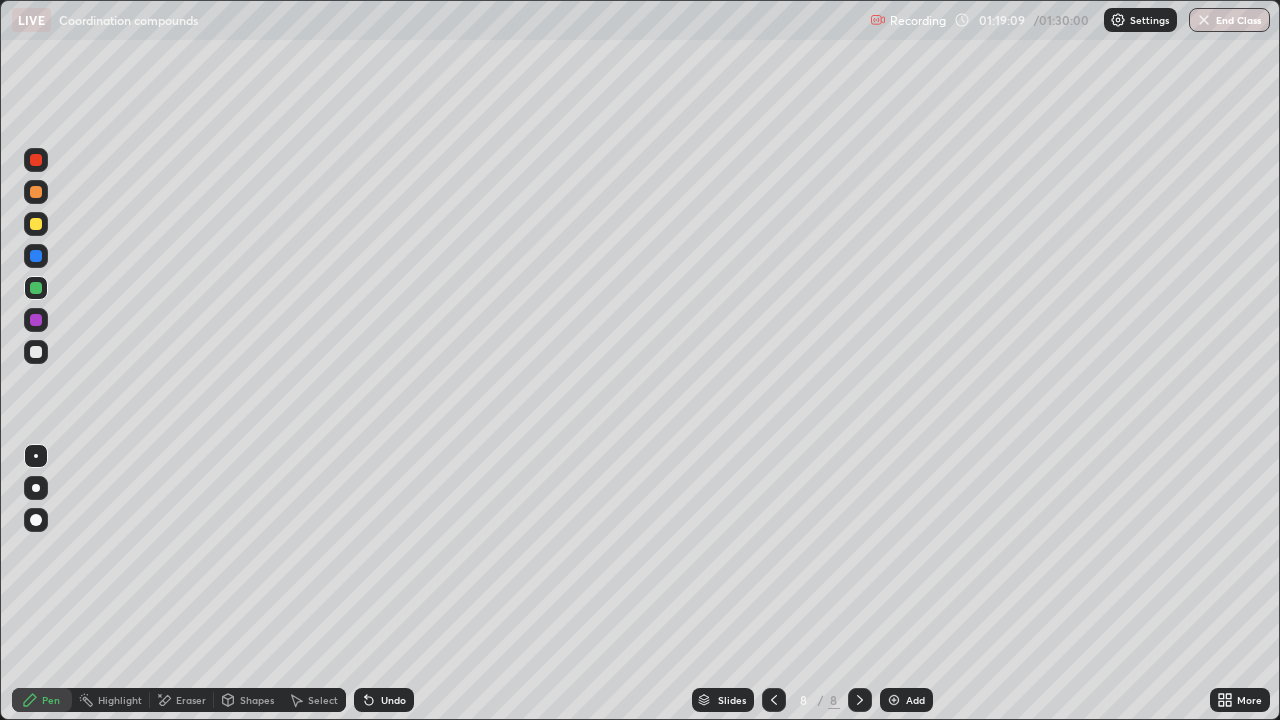 click at bounding box center [36, 224] 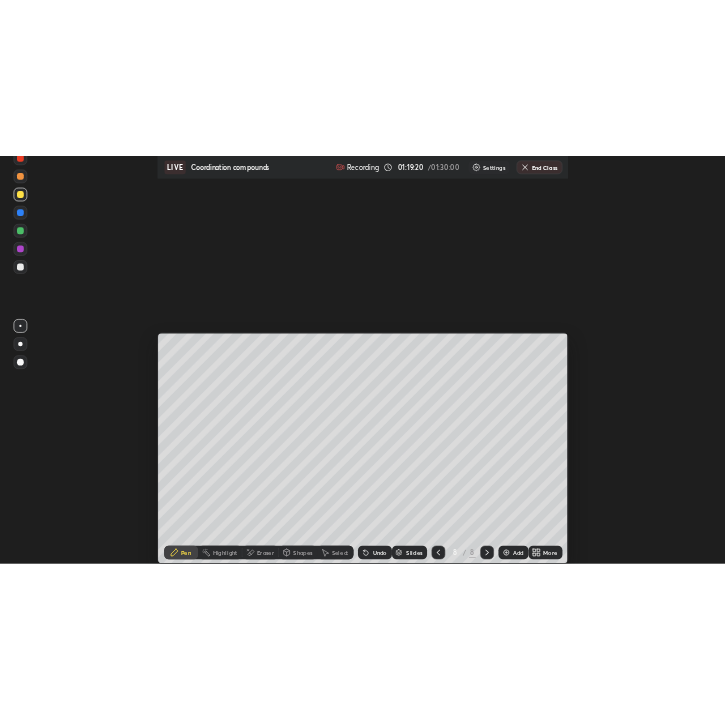 scroll, scrollTop: 720, scrollLeft: 725, axis: both 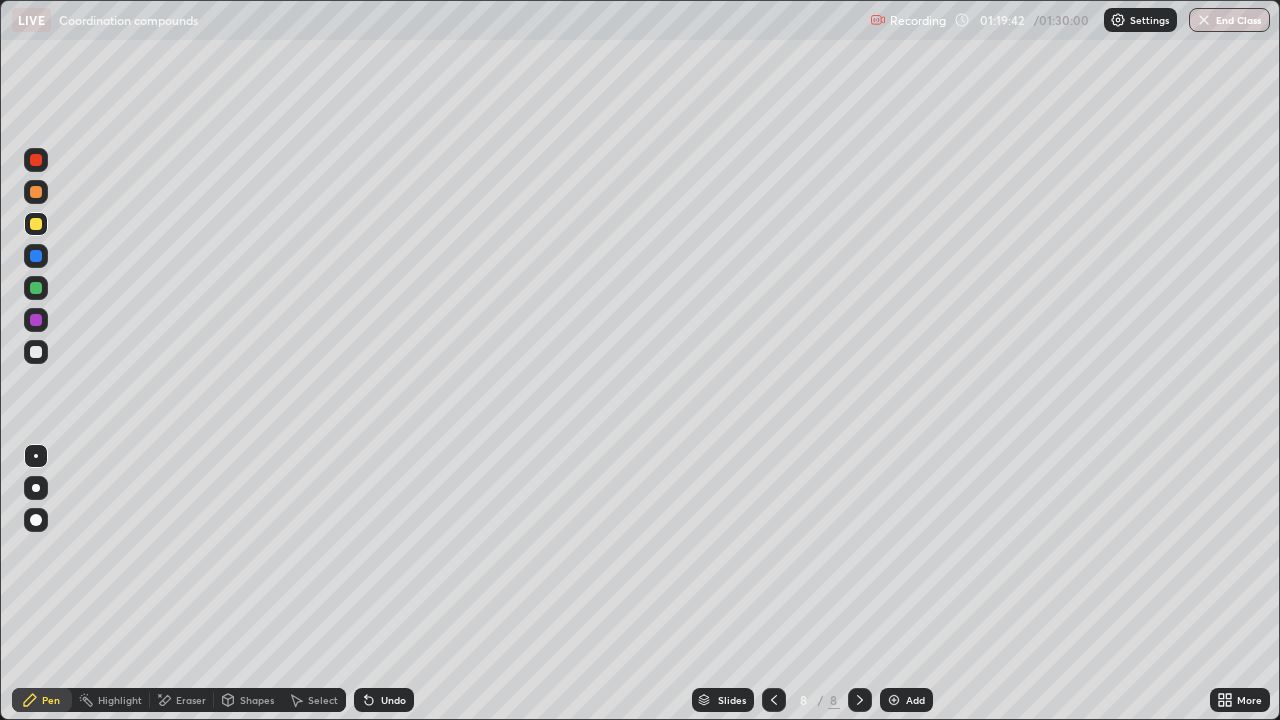 click on "Undo" at bounding box center [393, 700] 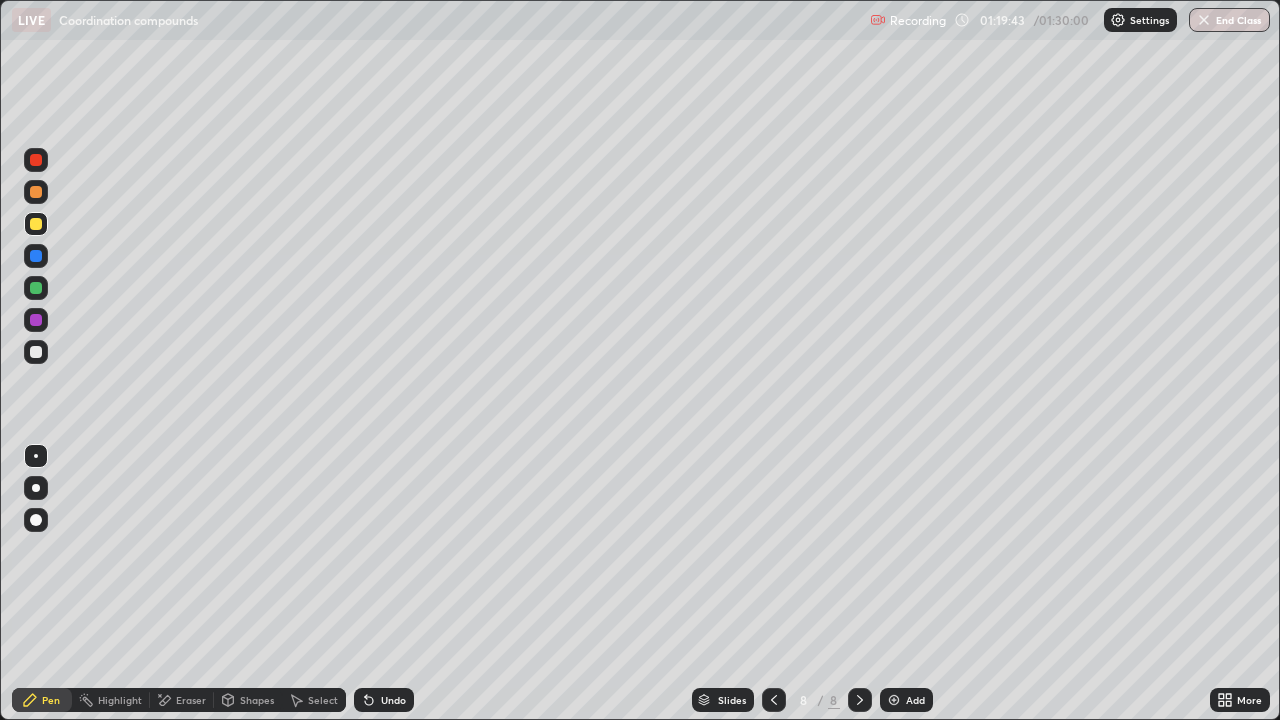 click on "Undo" at bounding box center (393, 700) 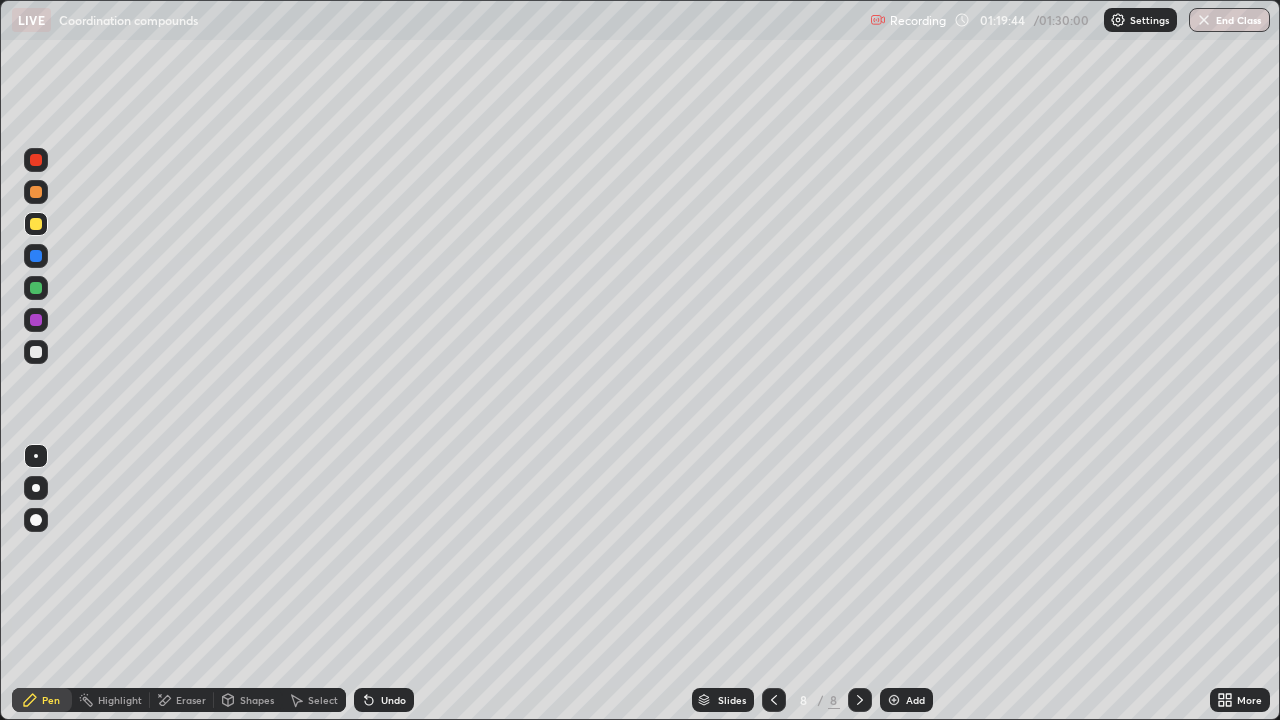 click on "Undo" at bounding box center [393, 700] 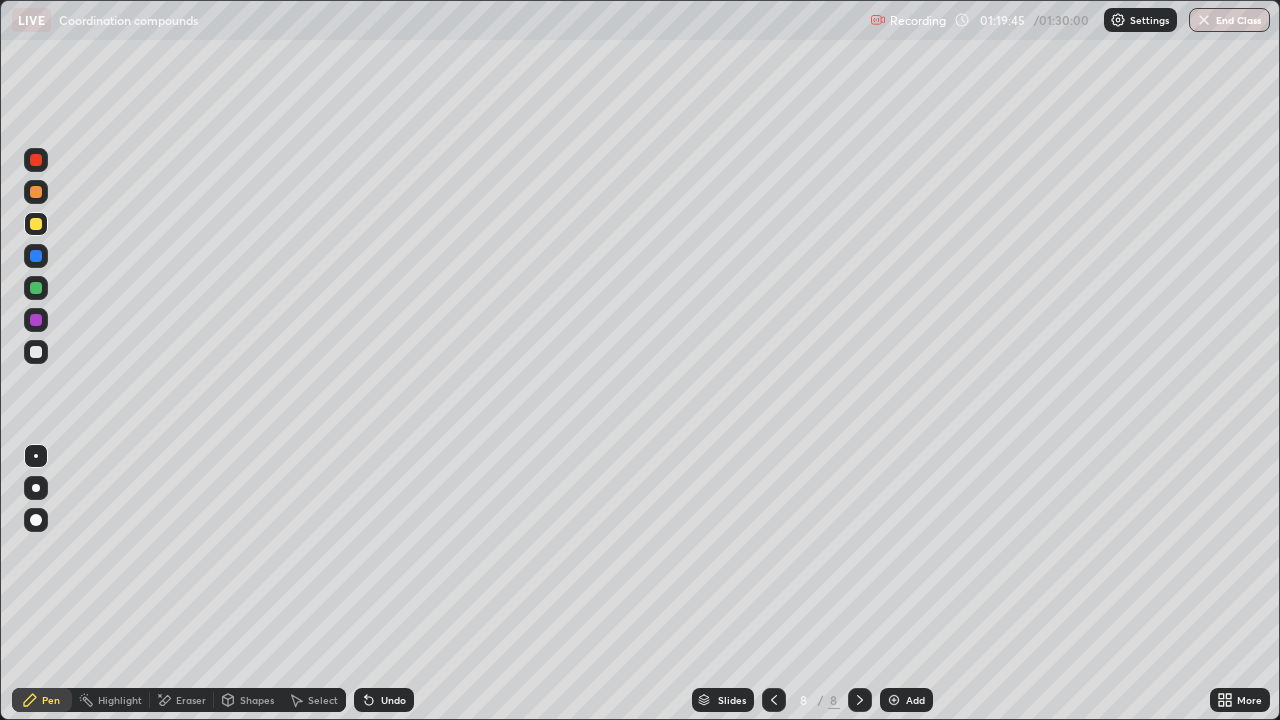 click on "Undo" at bounding box center [393, 700] 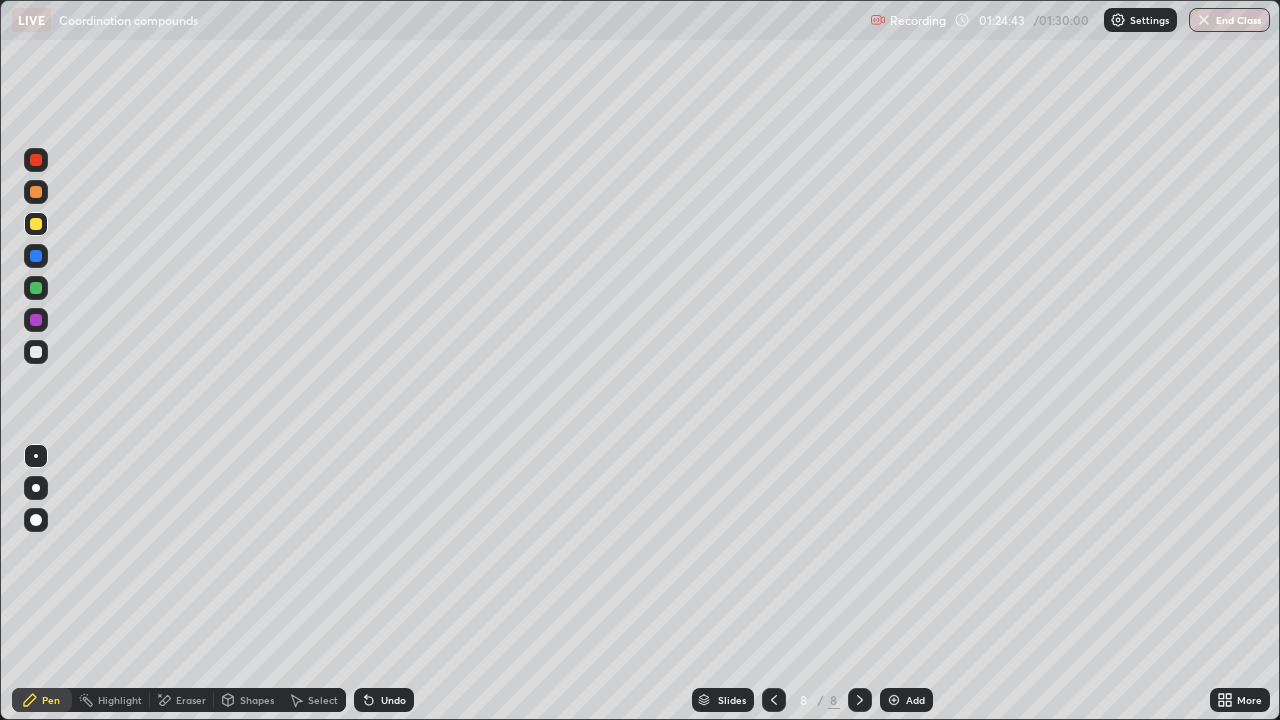 click on "Add" at bounding box center (906, 700) 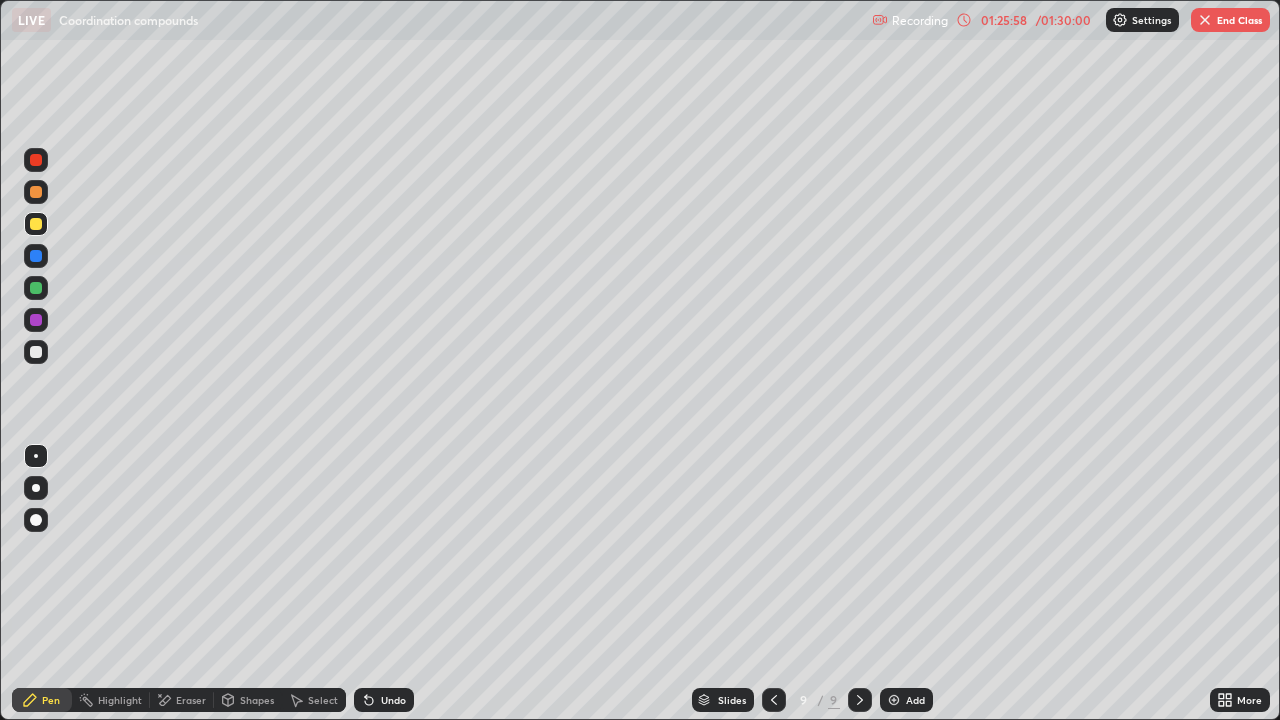 click at bounding box center (36, 288) 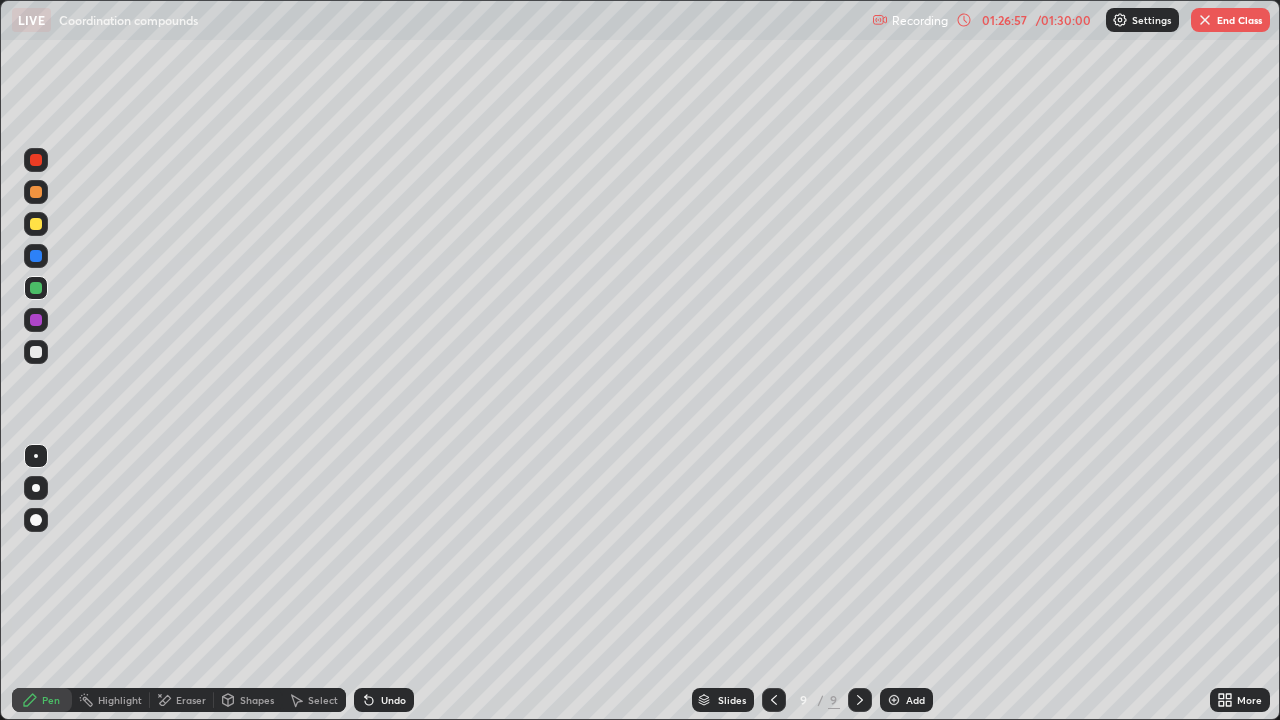 click at bounding box center (36, 256) 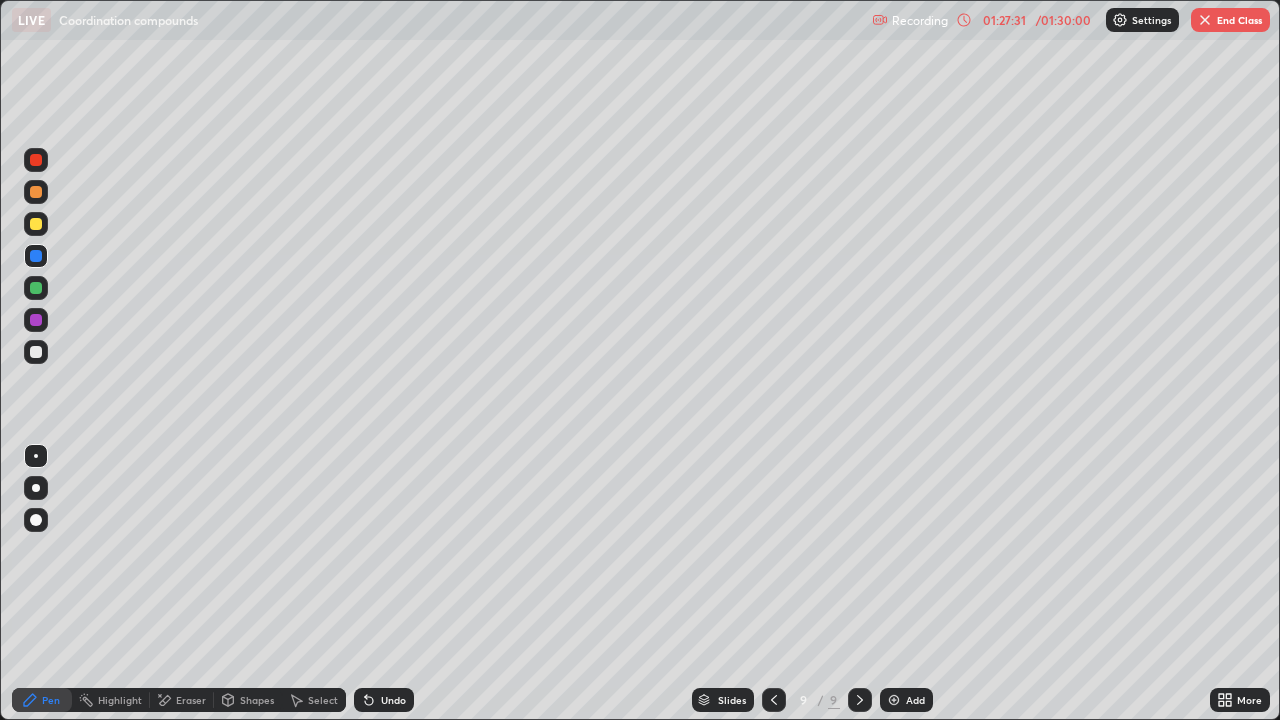click at bounding box center [36, 288] 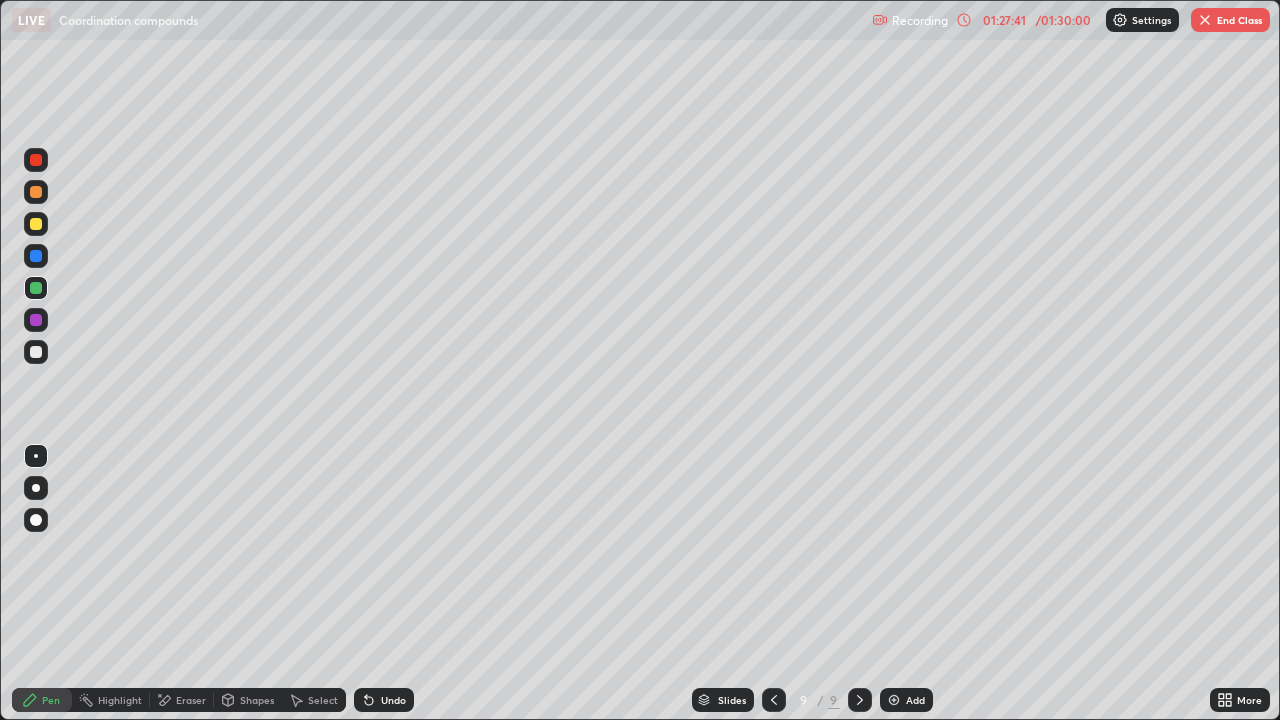 click at bounding box center (36, 560) 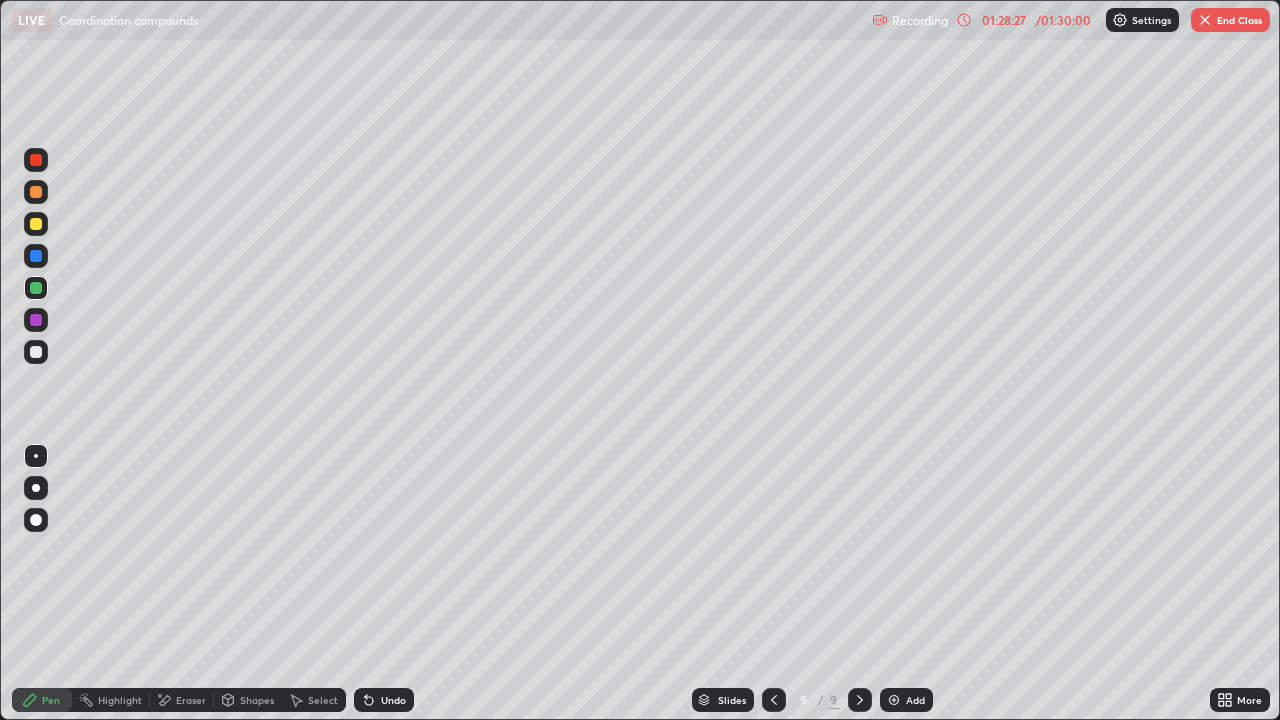 click on "Undo" at bounding box center [393, 700] 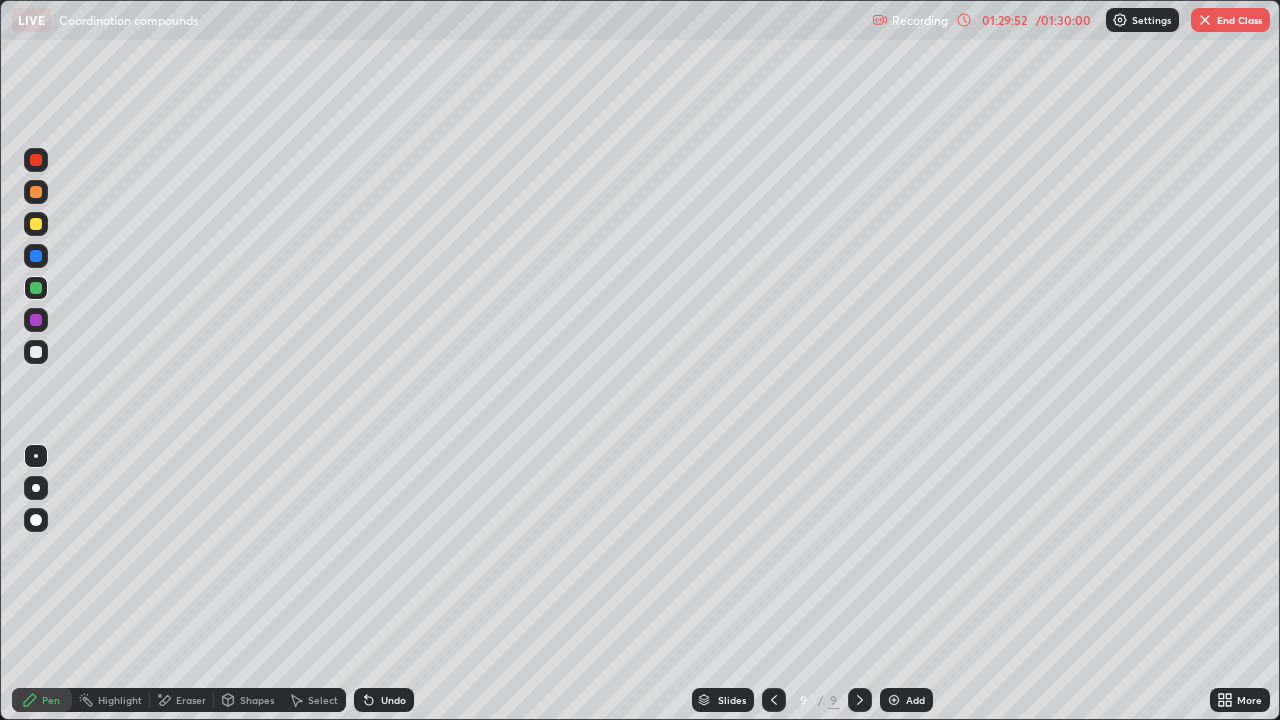click on "End Class" at bounding box center (1230, 20) 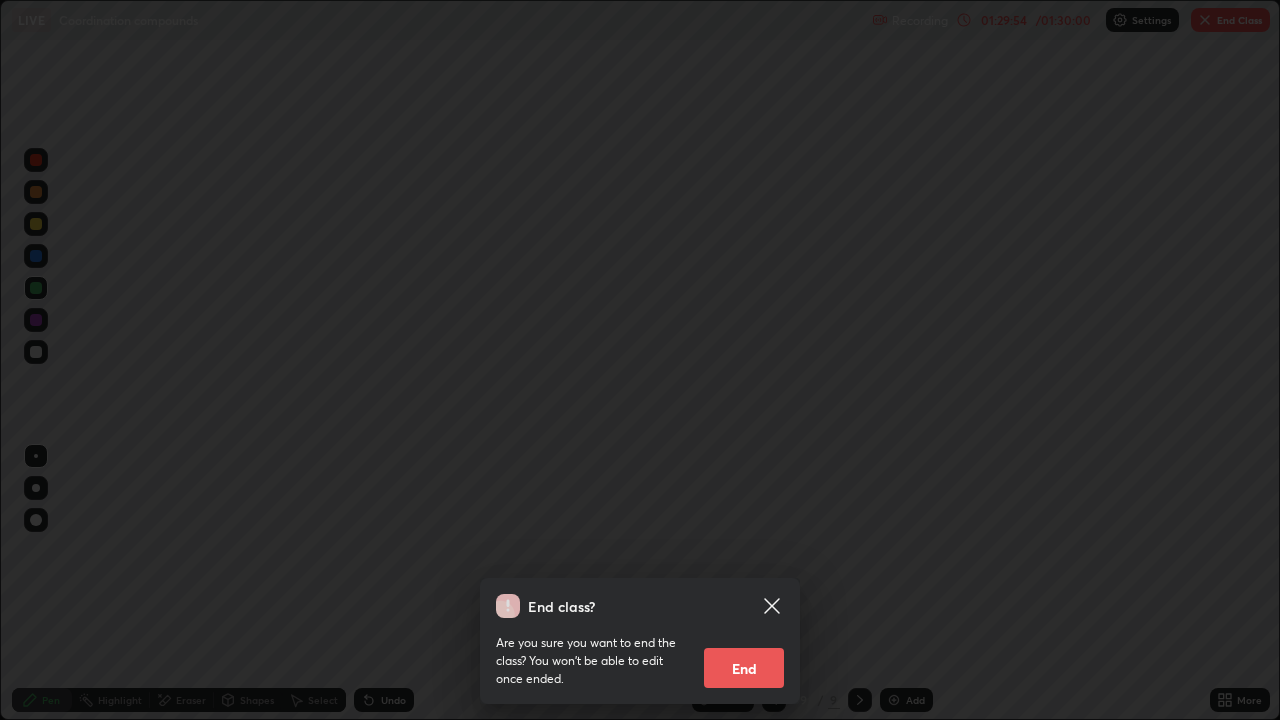 click on "End" at bounding box center (744, 668) 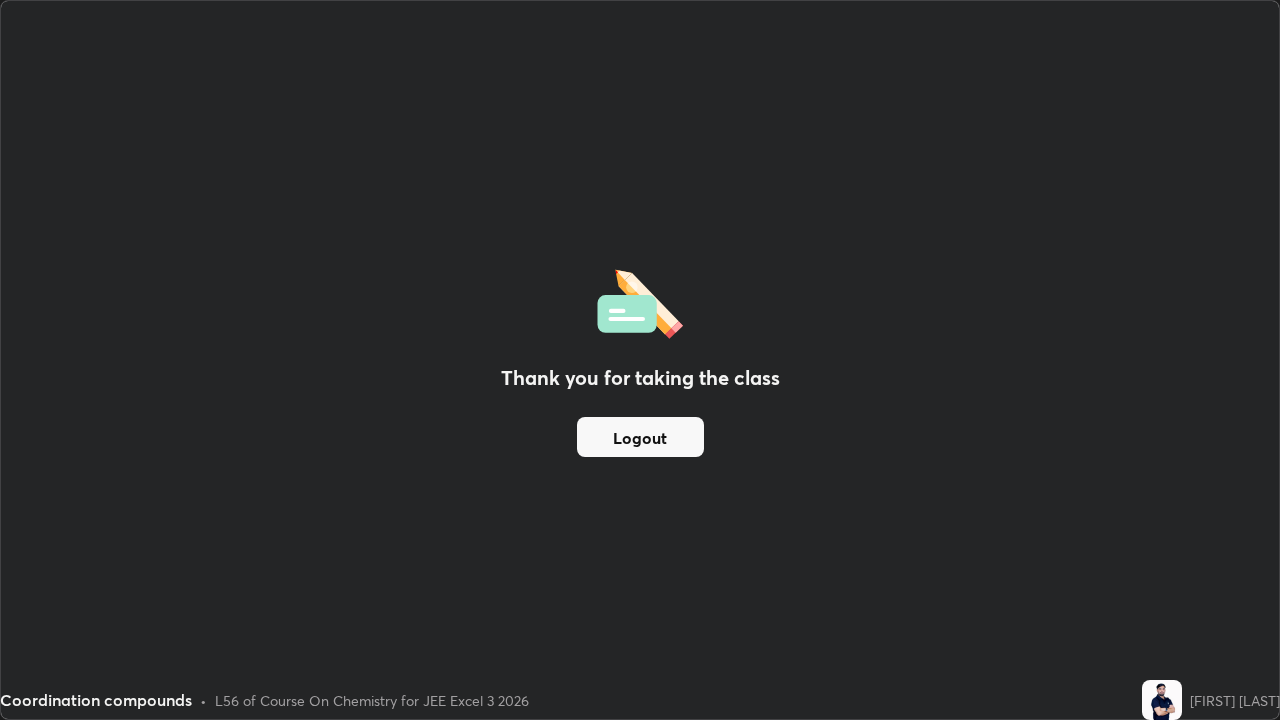 click on "Logout" at bounding box center (640, 437) 